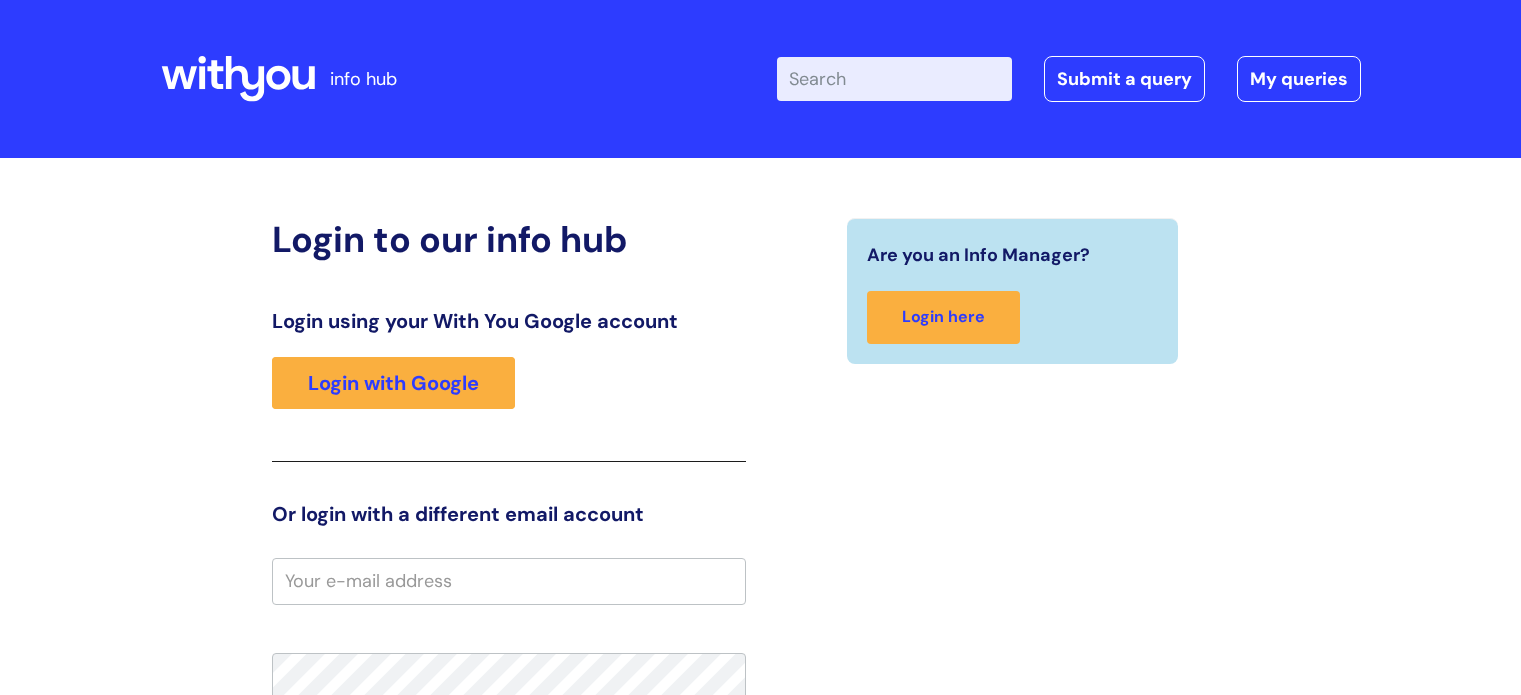 scroll, scrollTop: 0, scrollLeft: 0, axis: both 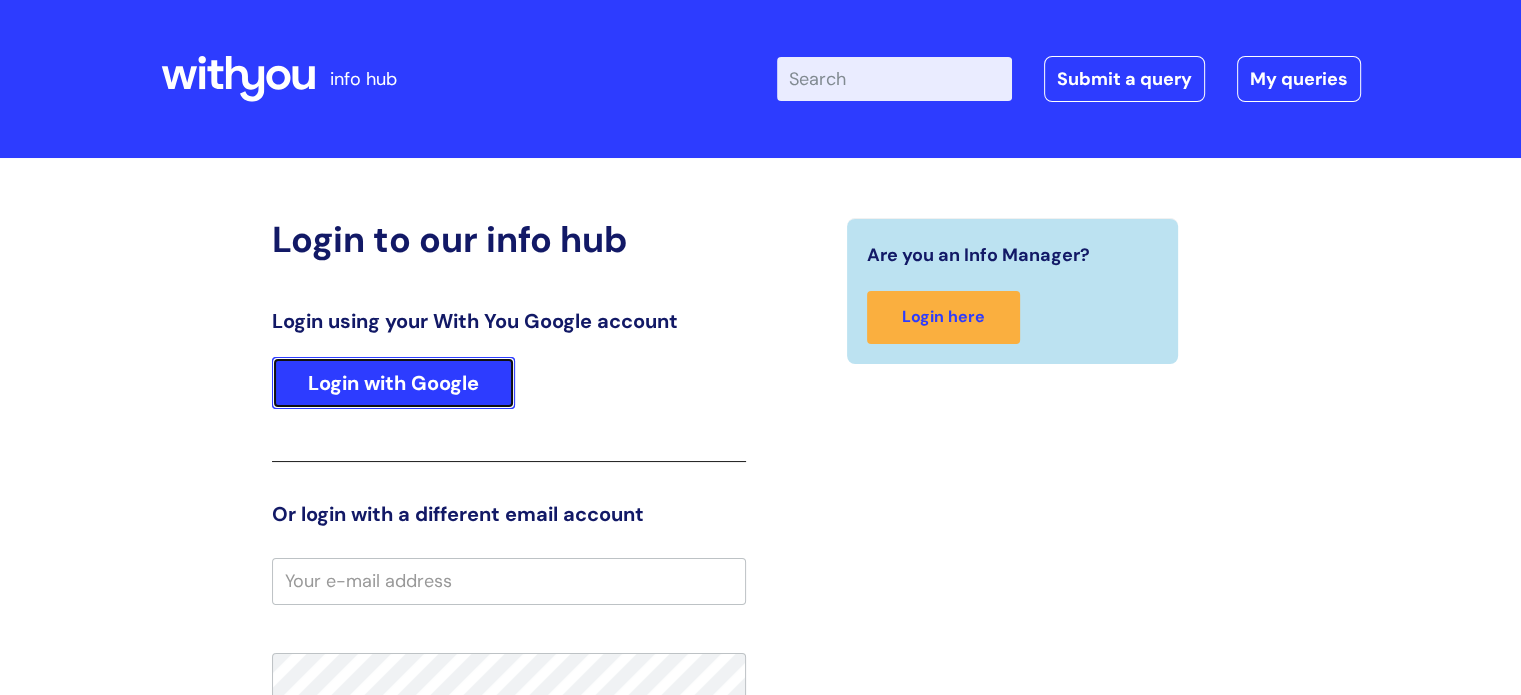 click on "Login with Google" at bounding box center (393, 383) 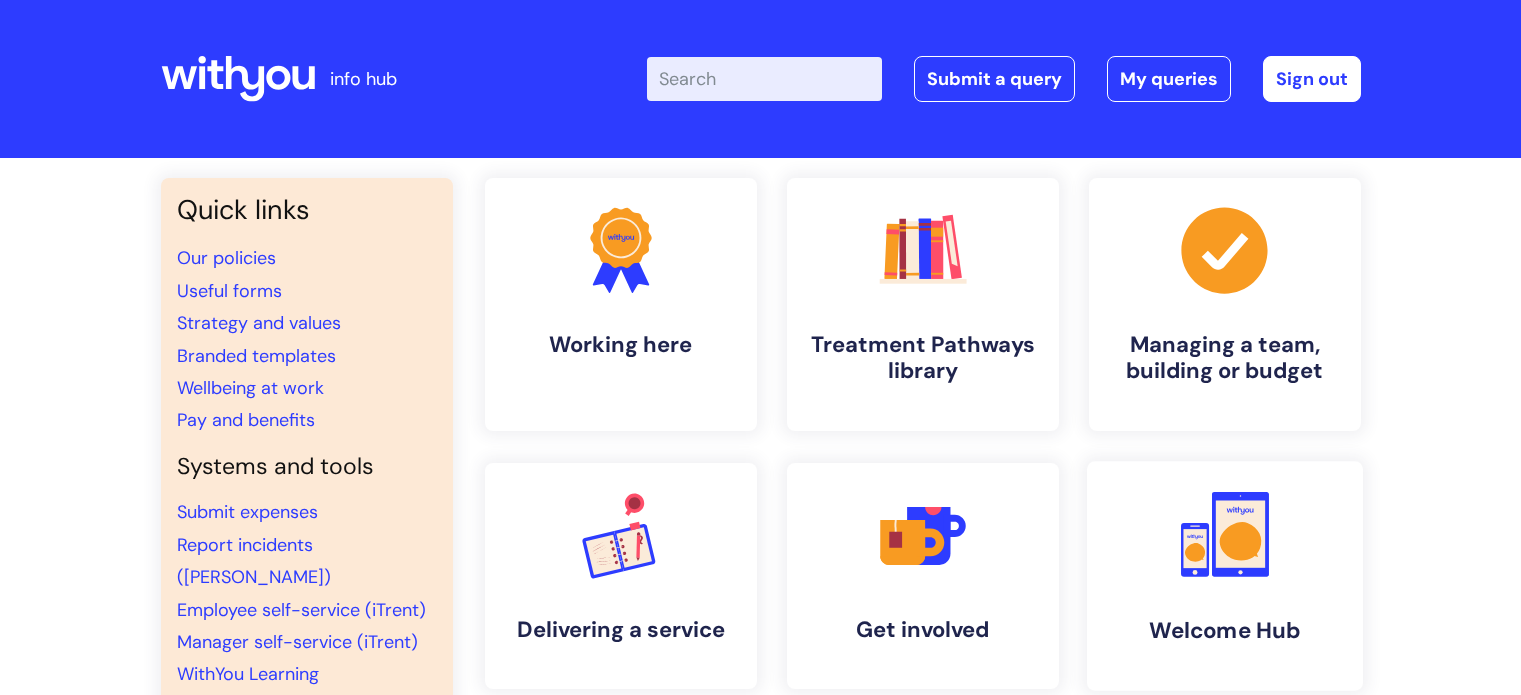 scroll, scrollTop: 0, scrollLeft: 0, axis: both 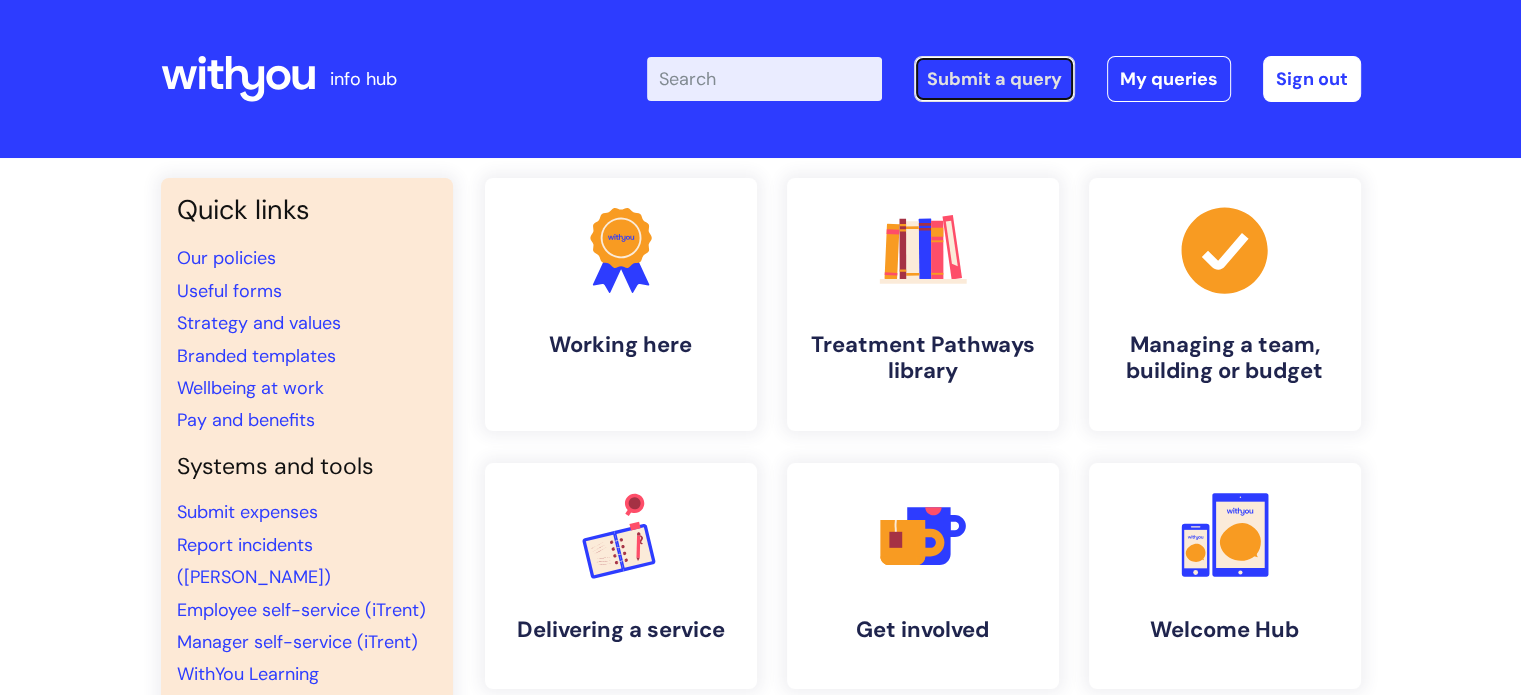 click on "Submit a query" at bounding box center [994, 79] 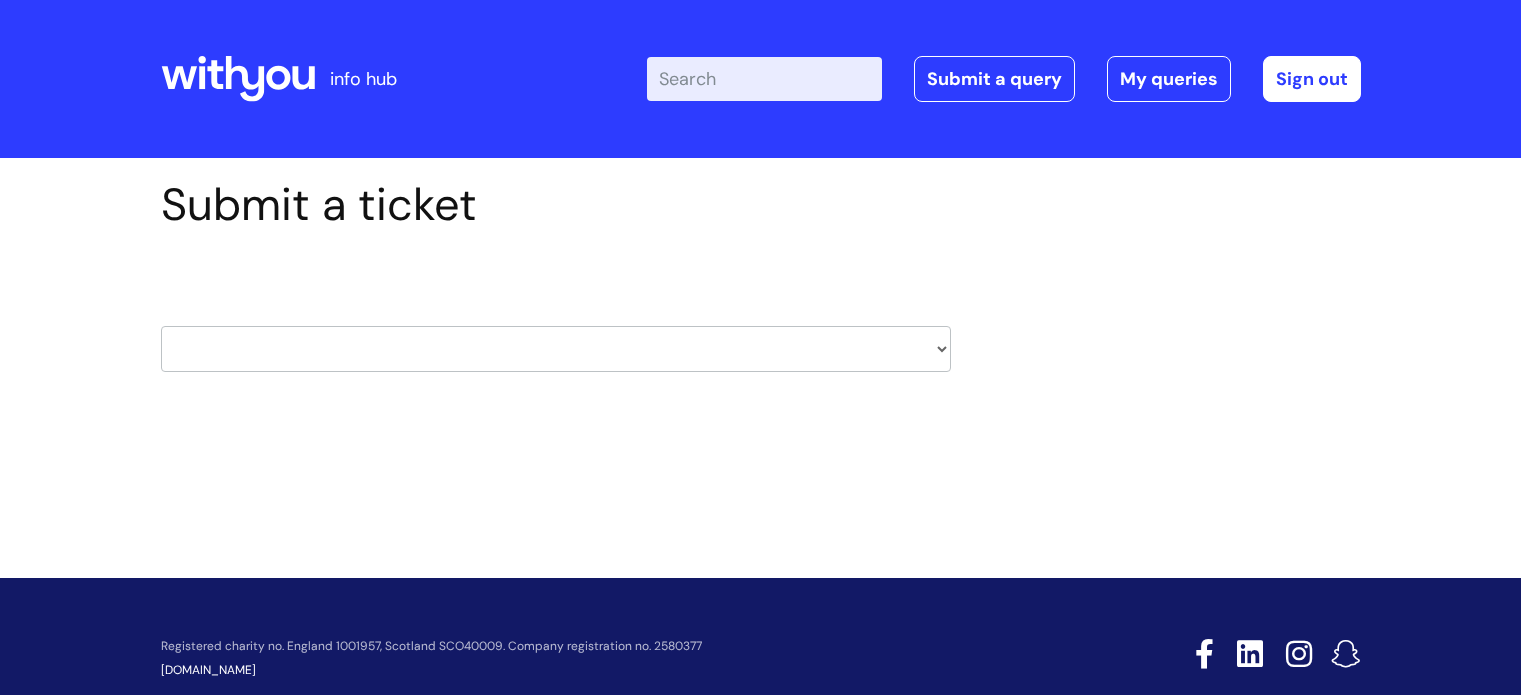 scroll, scrollTop: 0, scrollLeft: 0, axis: both 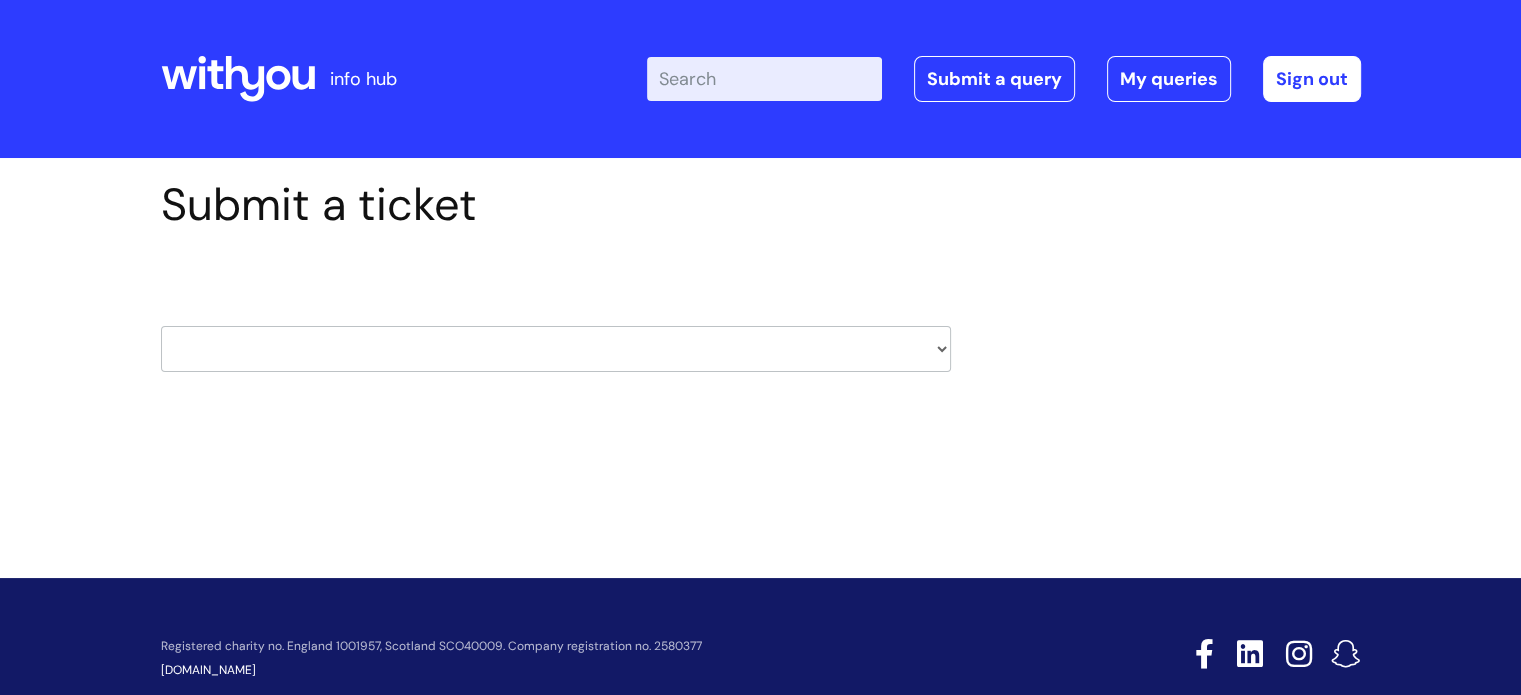 click on "HR / People
IT and Support
Clinical Drug Alerts
Finance Accounts
Data Support Team
Data Protection
External Communications
Learning and Development
Information Requests & Reports - Data Analysts
Insurance
Internal Communications
Pensions
Surrey NHS Talking Therapies
Payroll
Safeguarding" at bounding box center [556, 349] 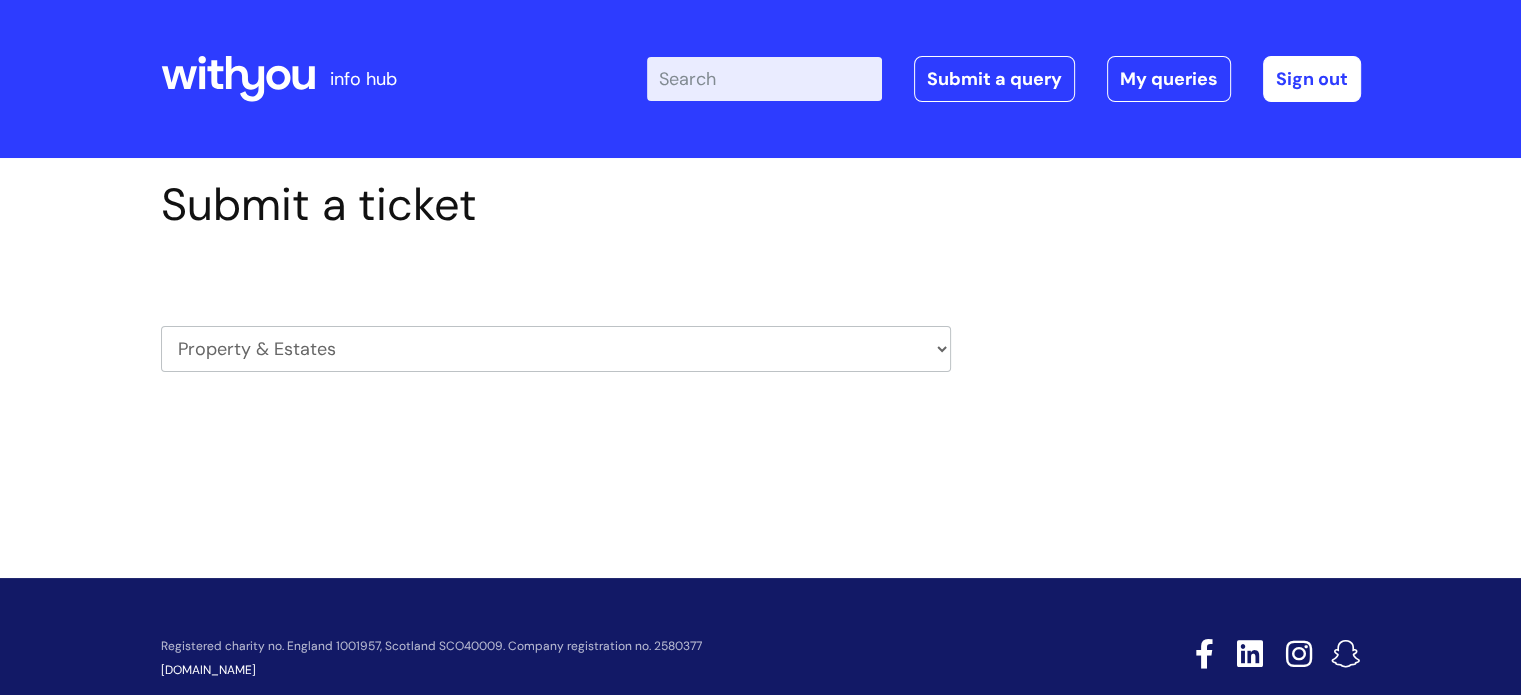 click on "HR / People
IT and Support
Clinical Drug Alerts
Finance Accounts
Data Support Team
Data Protection
External Communications
Learning and Development
Information Requests & Reports - Data Analysts
Insurance
Internal Communications
Pensions
Surrey NHS Talking Therapies
Payroll
Safeguarding" at bounding box center [556, 349] 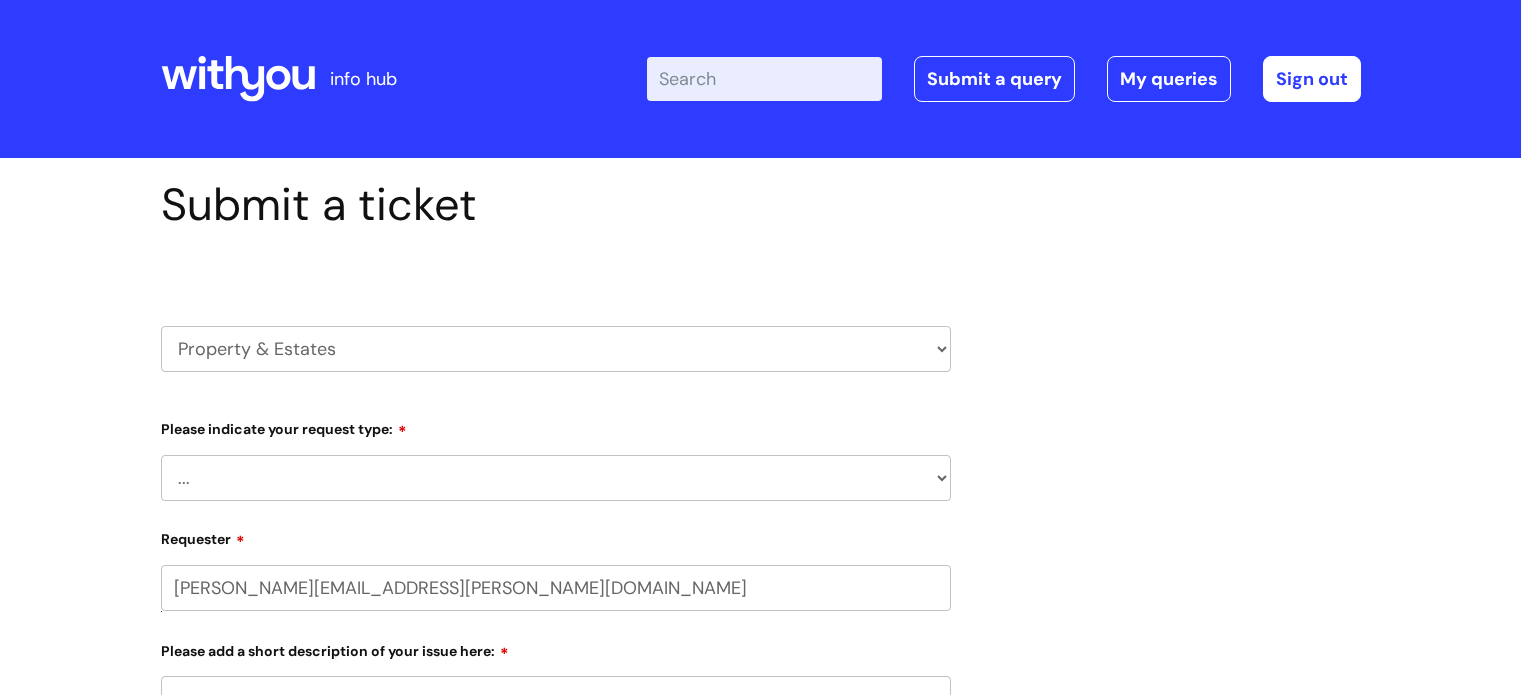 scroll, scrollTop: 0, scrollLeft: 0, axis: both 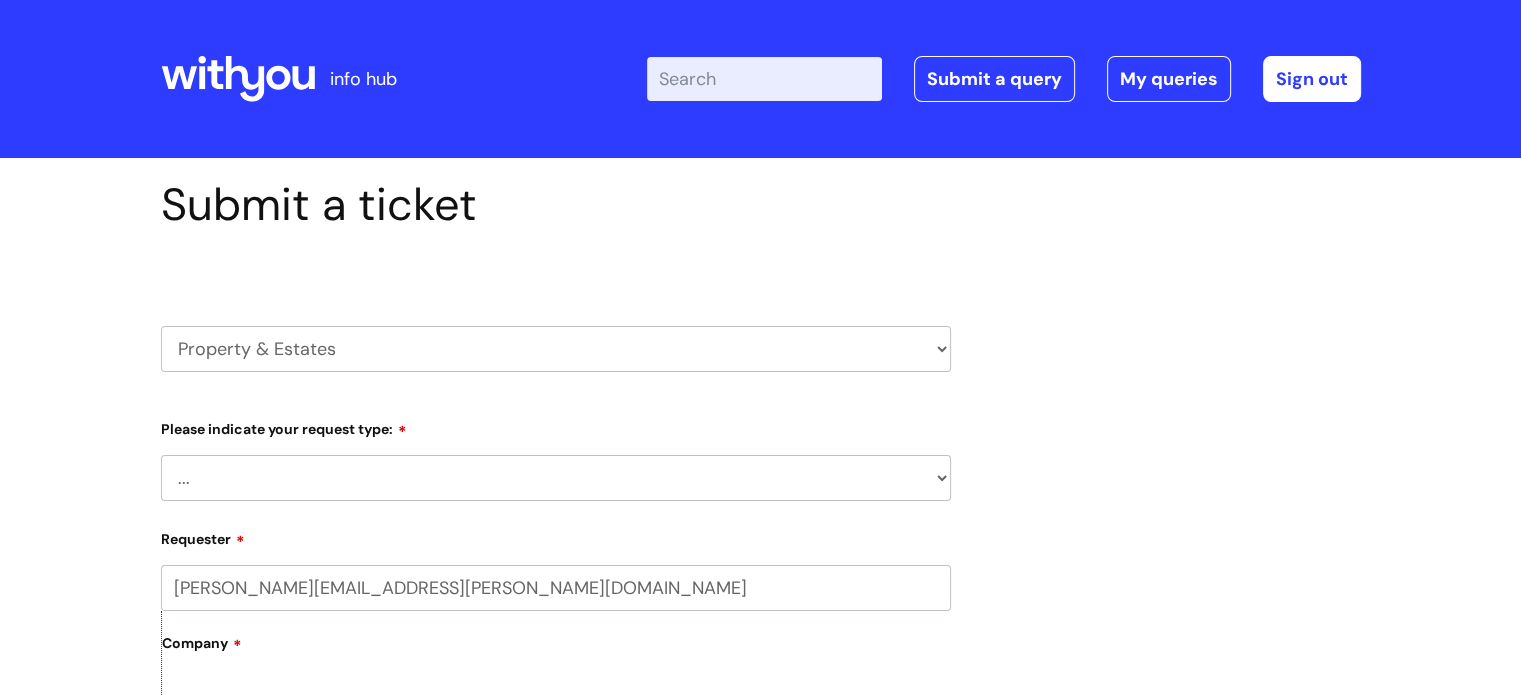 click on "...
Facilities Support
Lease/ Tenancy Agreements
Health & Safety and Environmental" at bounding box center [556, 478] 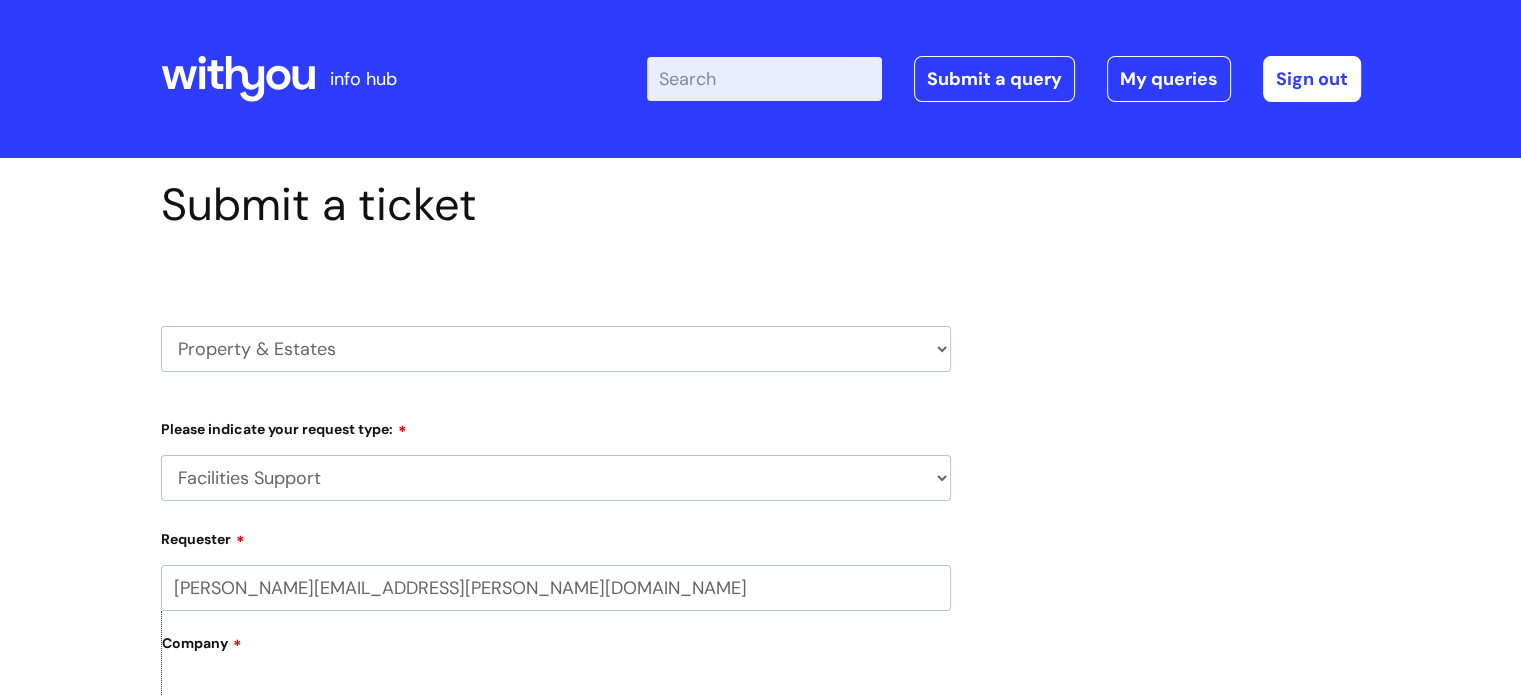 click on "...
Facilities Support
Lease/ Tenancy Agreements
Health & Safety and Environmental" at bounding box center [556, 478] 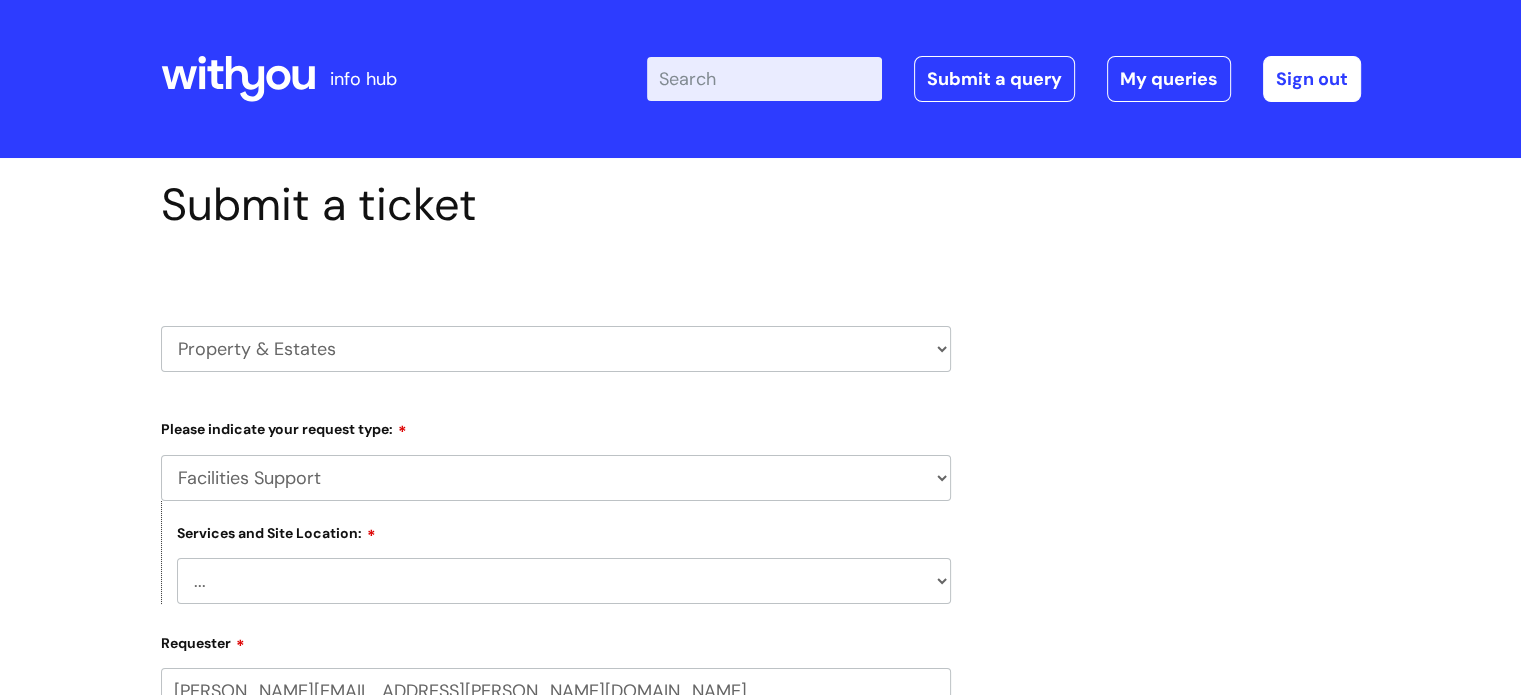 scroll, scrollTop: 100, scrollLeft: 0, axis: vertical 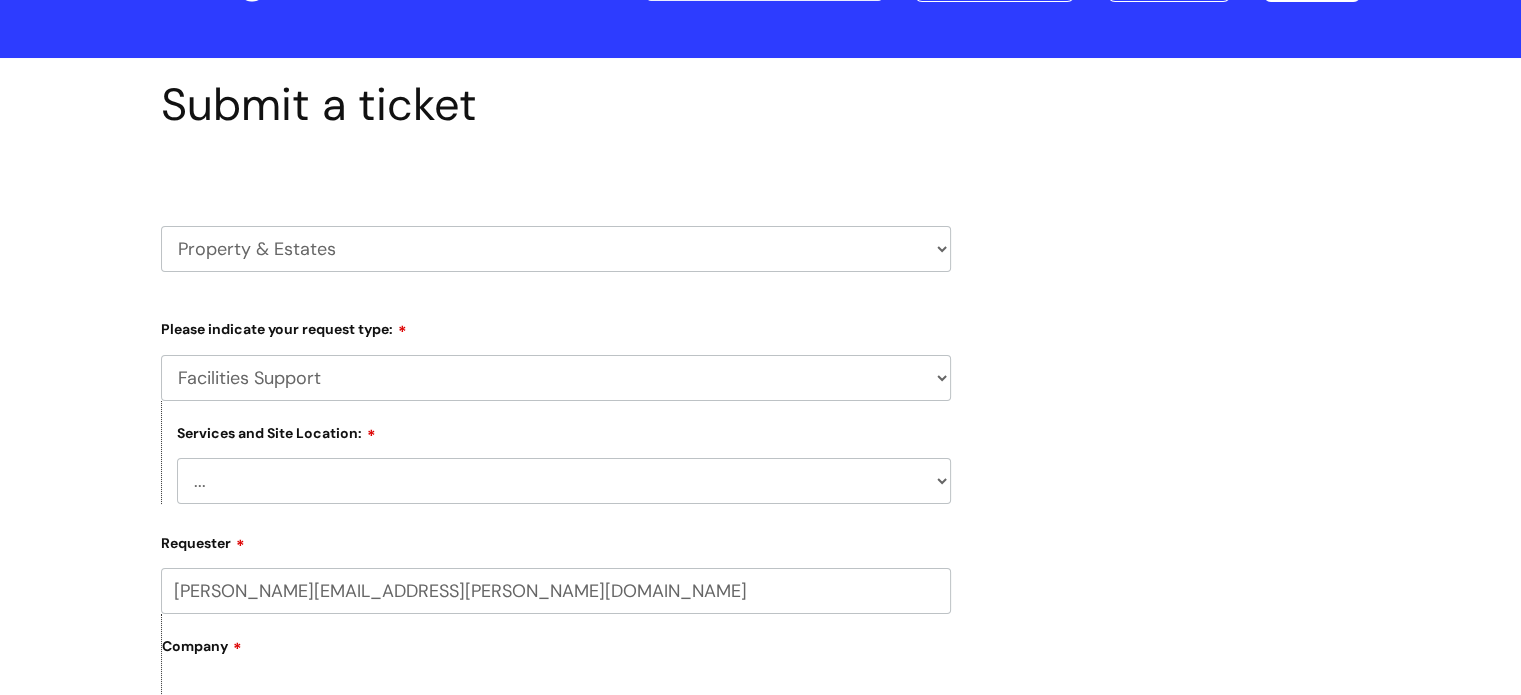 click on "... Cleethorpes Darlington Tubwell Darlington Coniscliffe Grimsby Preston Redcar High Street Redcar Annexe Rotherham Scunthorpe Burnley Lancaster Liverpool Garston Liverpool Croxteth Liverpool Henry Street Ludlow Oswestry Shrewsbury Castlegates Stoke on Trent Wigan Coops Wigan Kennedy House Ayr Dumfries Dundee Dunoon Galashiels Glasgow Broad Street Glasgow Buchanan Street Glasgow Maryhill Helensburgh Kilmarnock Kirkintilloch Leven Oban Renfrew Stranraer Boscombe Unit 1 Boscombe R&R Boscombe RHub Bournemouth 6 Trinity Bournemouth 7 Trinity Christchurch Faversham Liskeard London Penzance Poole Redruth Truro Western House Truro Chy Weston-super-Mare Other - Please Specify" at bounding box center [564, 481] 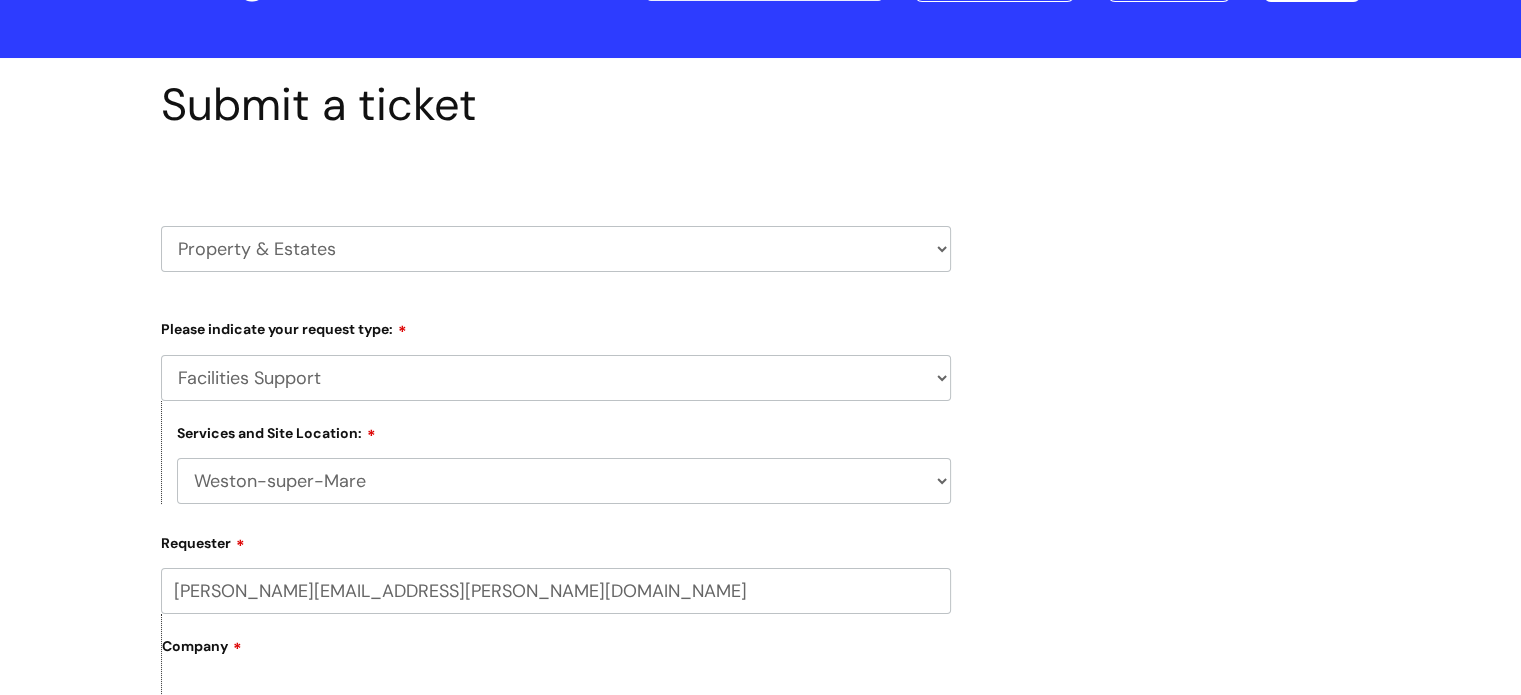 click on "... Cleethorpes Darlington Tubwell Darlington Coniscliffe Grimsby Preston Redcar High Street Redcar Annexe Rotherham Scunthorpe Burnley Lancaster Liverpool Garston Liverpool Croxteth Liverpool Henry Street Ludlow Oswestry Shrewsbury Castlegates Stoke on Trent Wigan Coops Wigan Kennedy House Ayr Dumfries Dundee Dunoon Galashiels Glasgow Broad Street Glasgow Buchanan Street Glasgow Maryhill Helensburgh Kilmarnock Kirkintilloch Leven Oban Renfrew Stranraer Boscombe Unit 1 Boscombe R&R Boscombe RHub Bournemouth 6 Trinity Bournemouth 7 Trinity Christchurch Faversham Liskeard London Penzance Poole Redruth Truro Western House Truro Chy Weston-super-Mare Other - Please Specify" at bounding box center (564, 481) 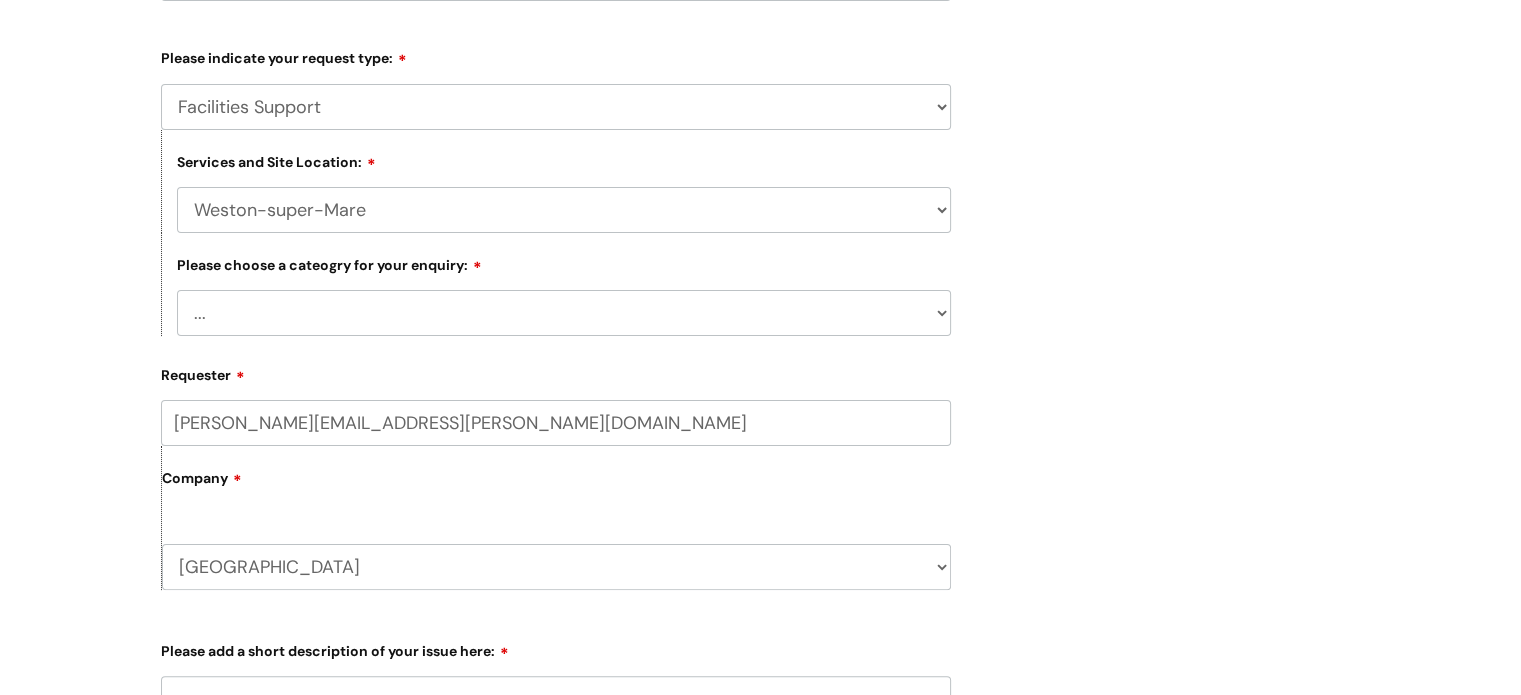 scroll, scrollTop: 400, scrollLeft: 0, axis: vertical 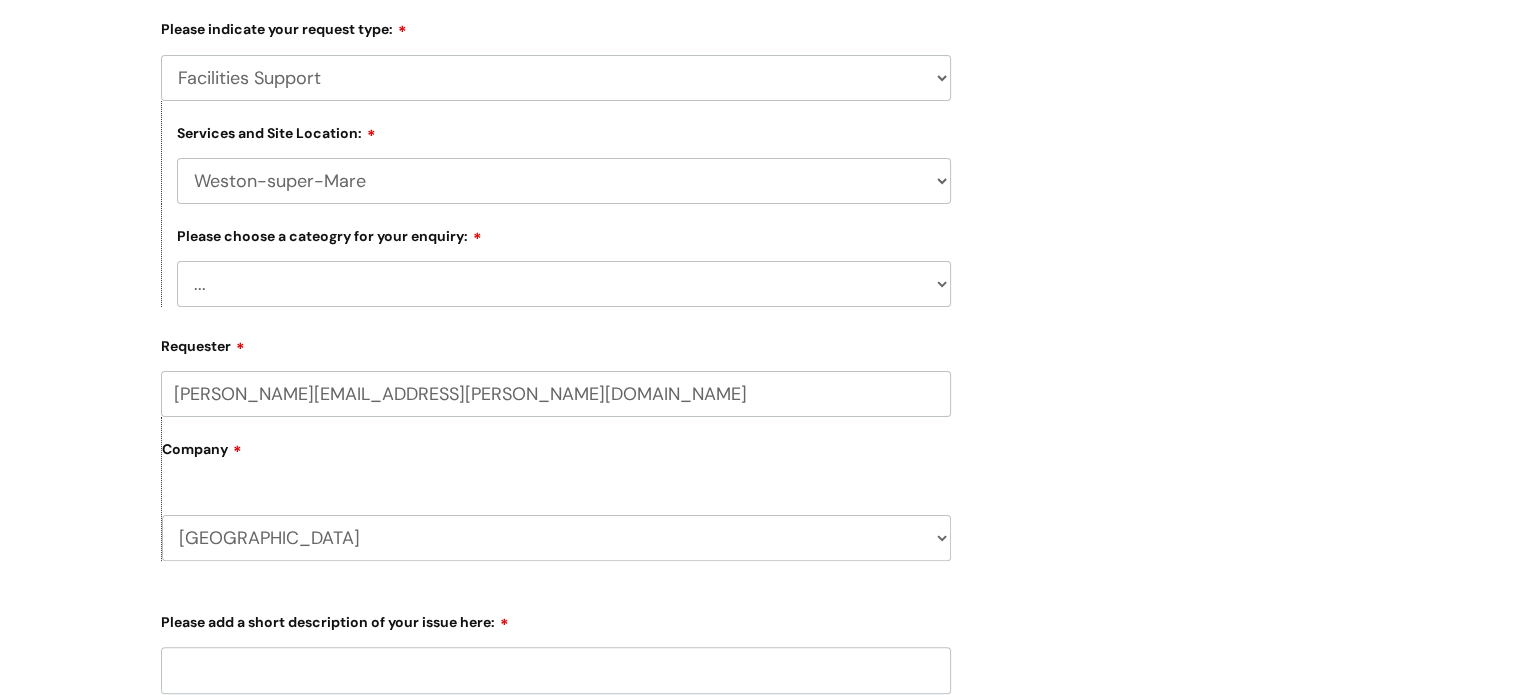 click on "... Electrical and Lighting Plumbing and Drainage Heating and Cooling Fixtures, Fittings, and Furniture Windows and Doors incl. Shutters Property Systems incl, CCTV, Fire Alarms, Access Control Other - Please Specify" at bounding box center (564, 284) 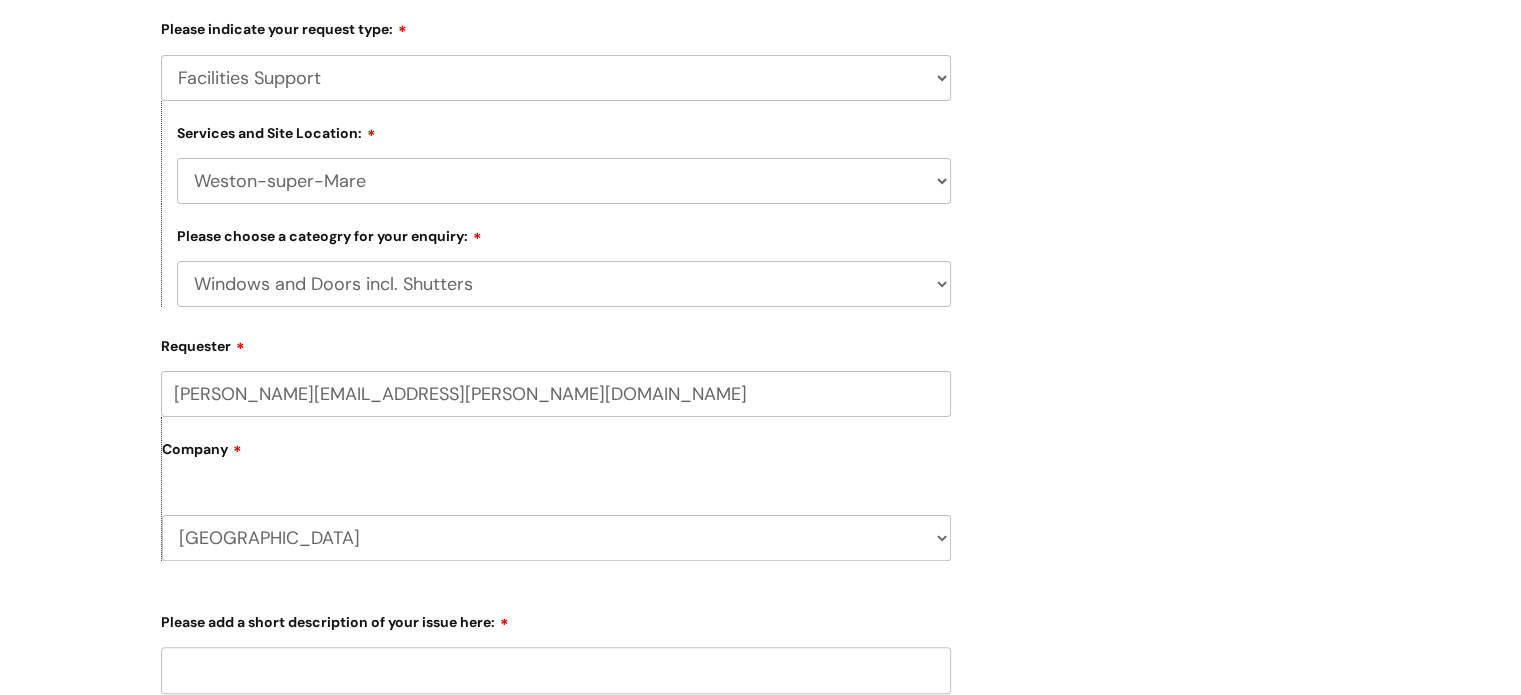 click on "... Electrical and Lighting Plumbing and Drainage Heating and Cooling Fixtures, Fittings, and Furniture Windows and Doors incl. Shutters Property Systems incl, CCTV, Fire Alarms, Access Control Other - Please Specify" at bounding box center [564, 284] 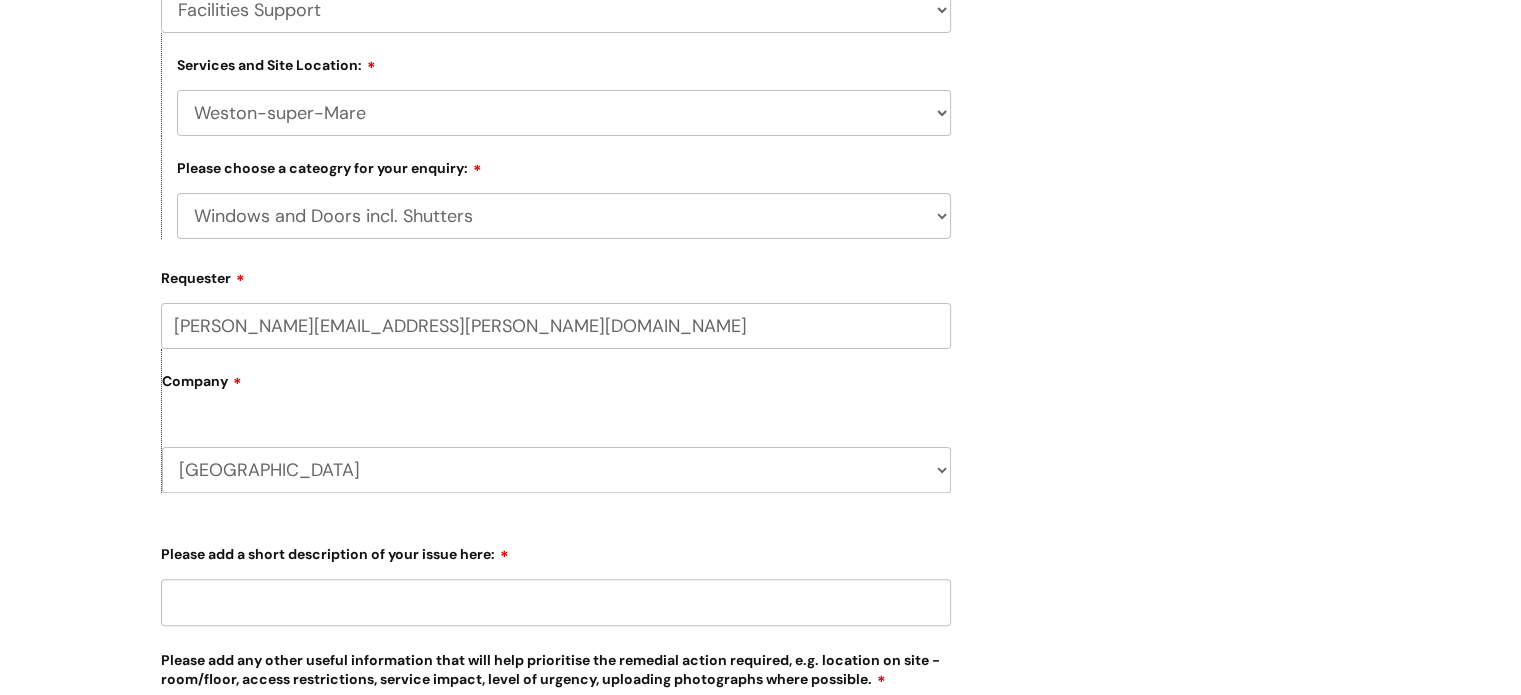 scroll, scrollTop: 500, scrollLeft: 0, axis: vertical 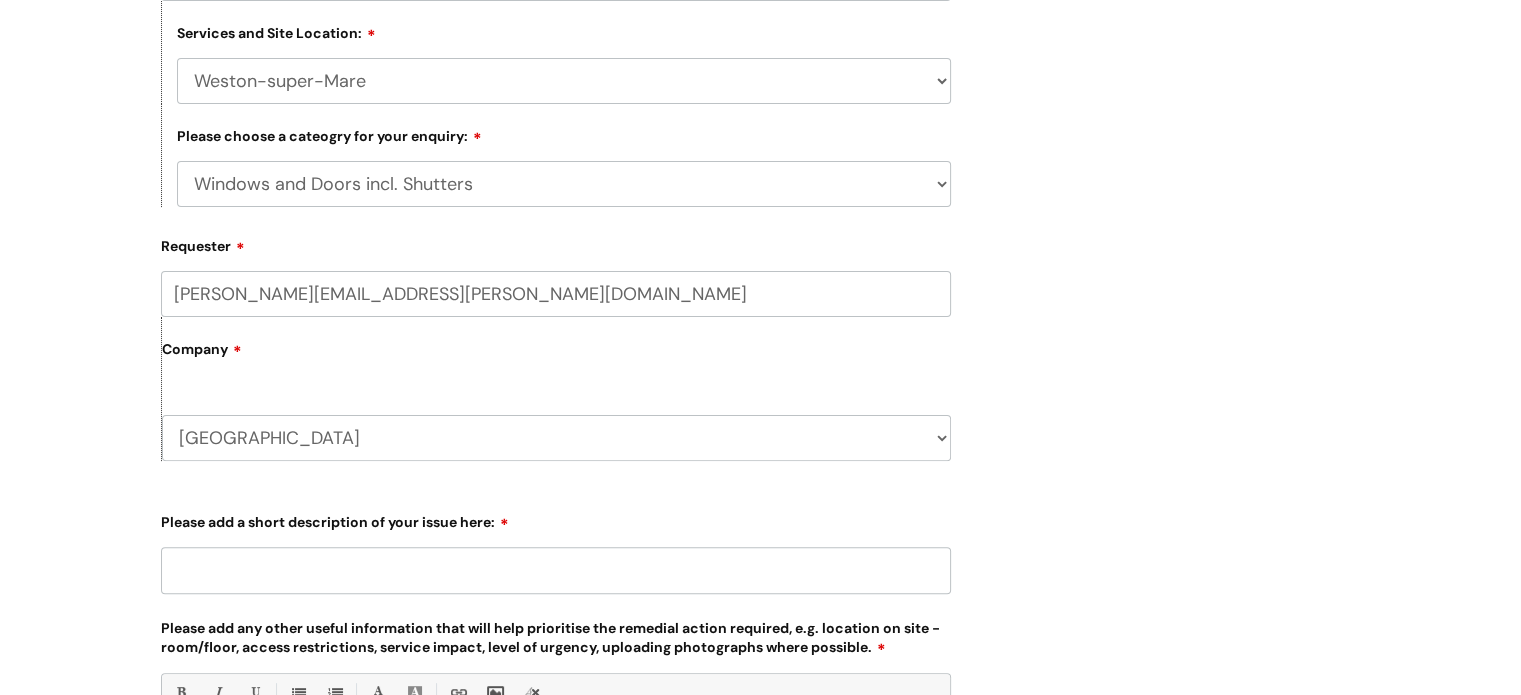 click on "Please add a short description of your issue here:" at bounding box center (556, 570) 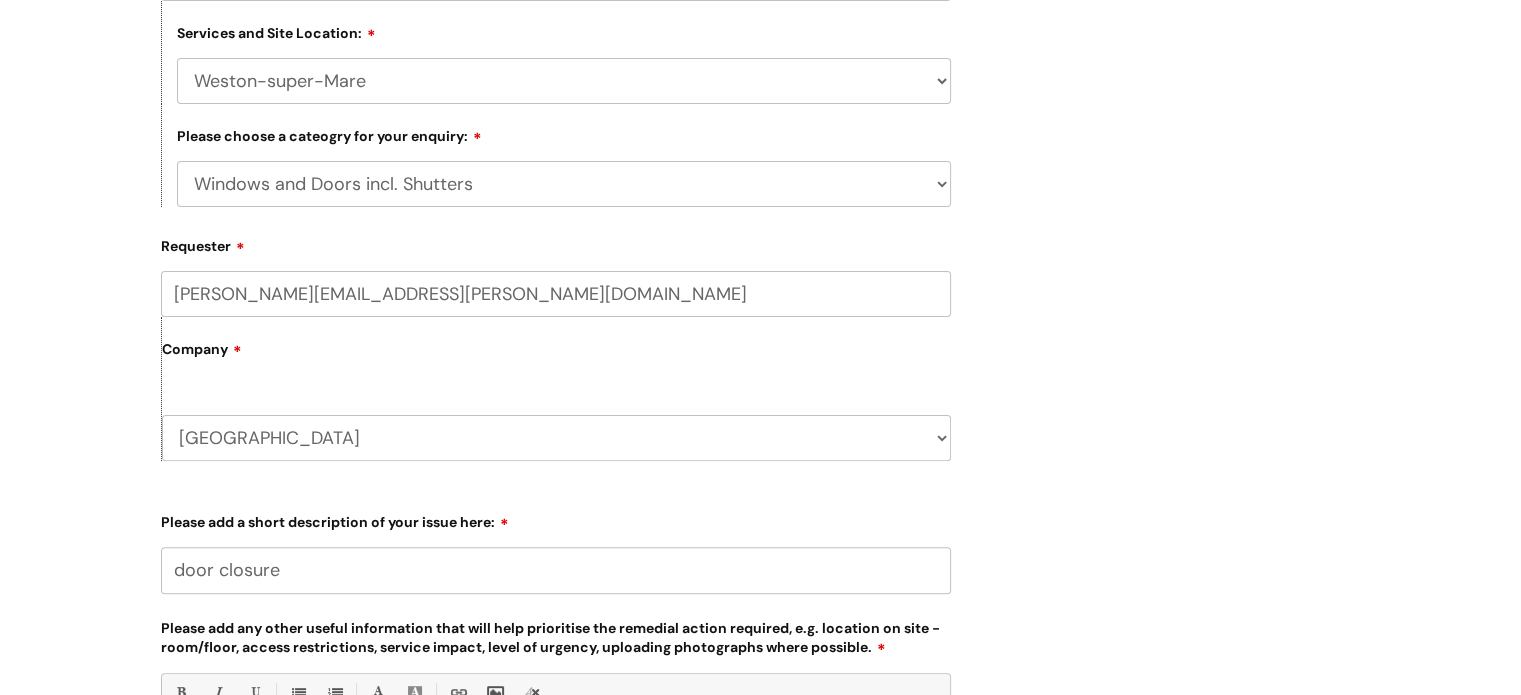 scroll, scrollTop: 800, scrollLeft: 0, axis: vertical 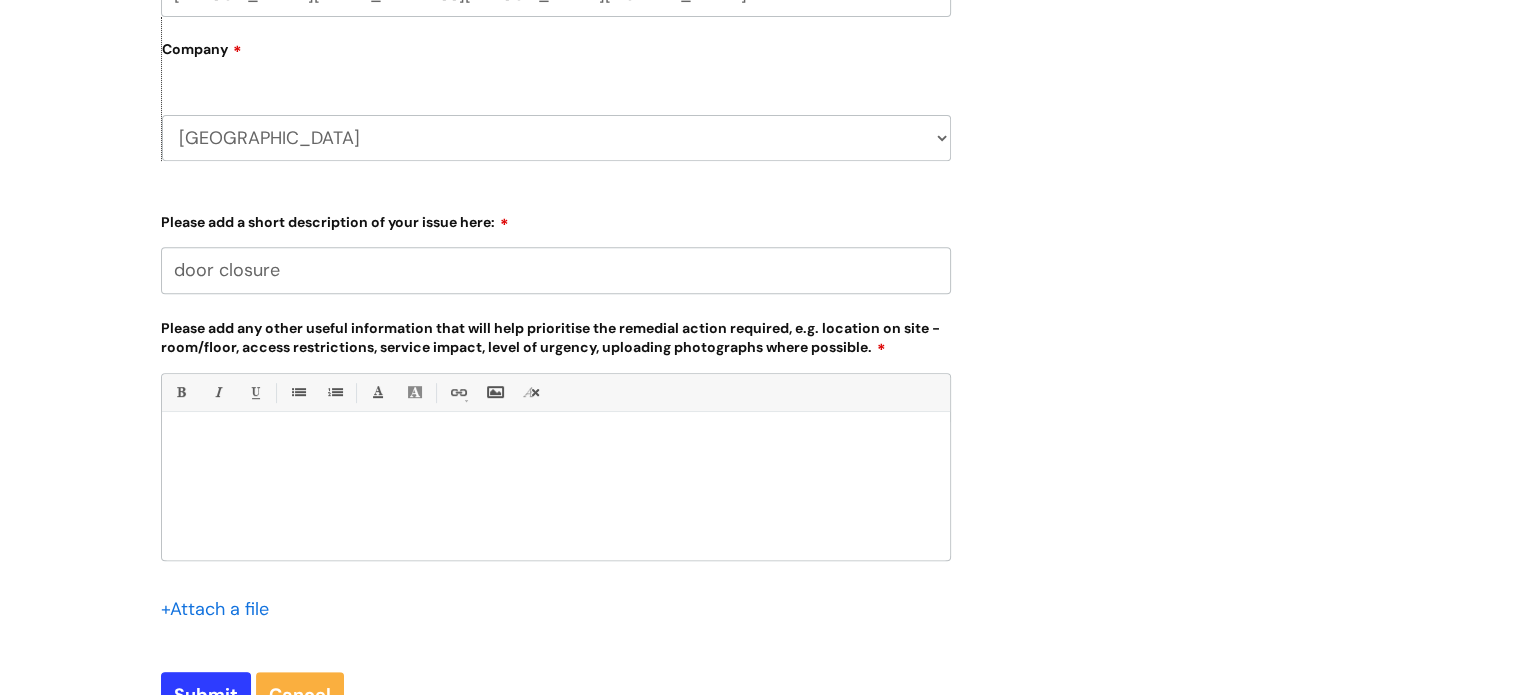 type on "door closure" 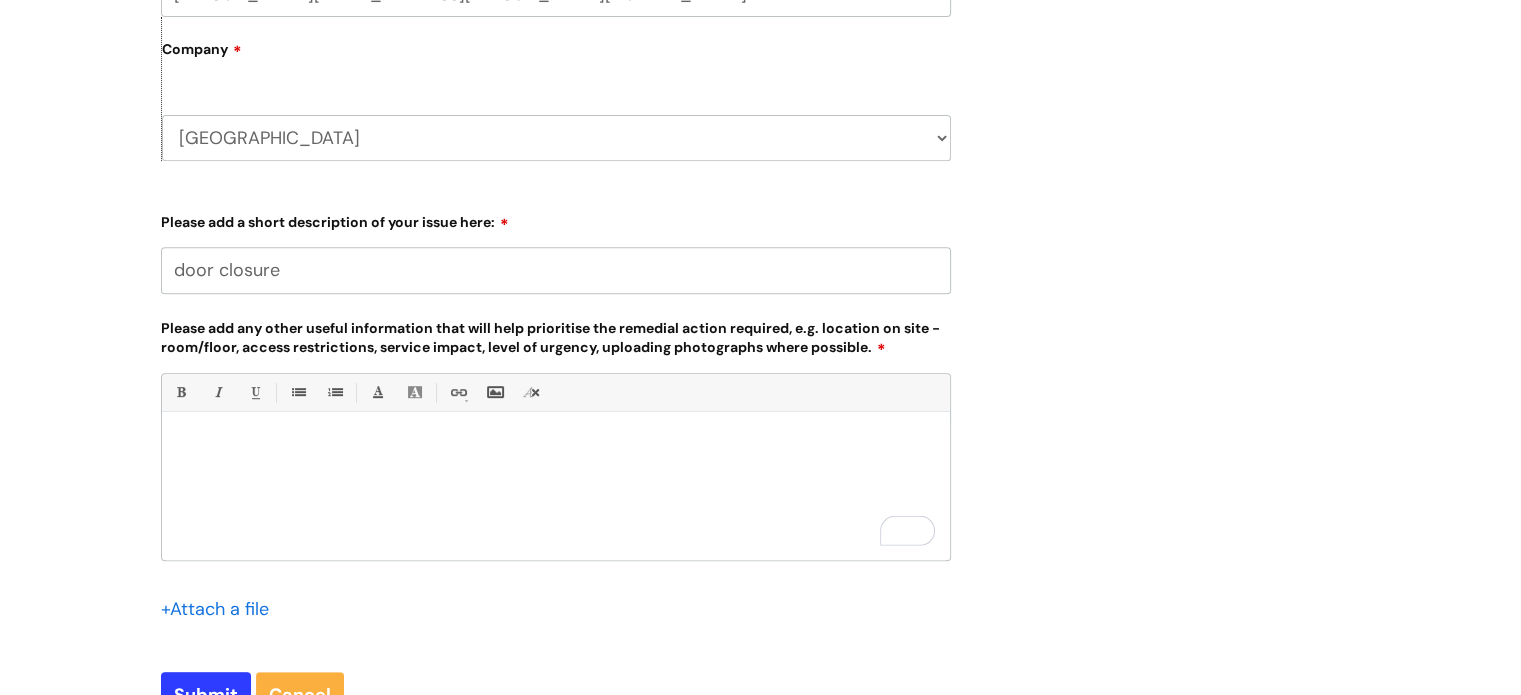 type 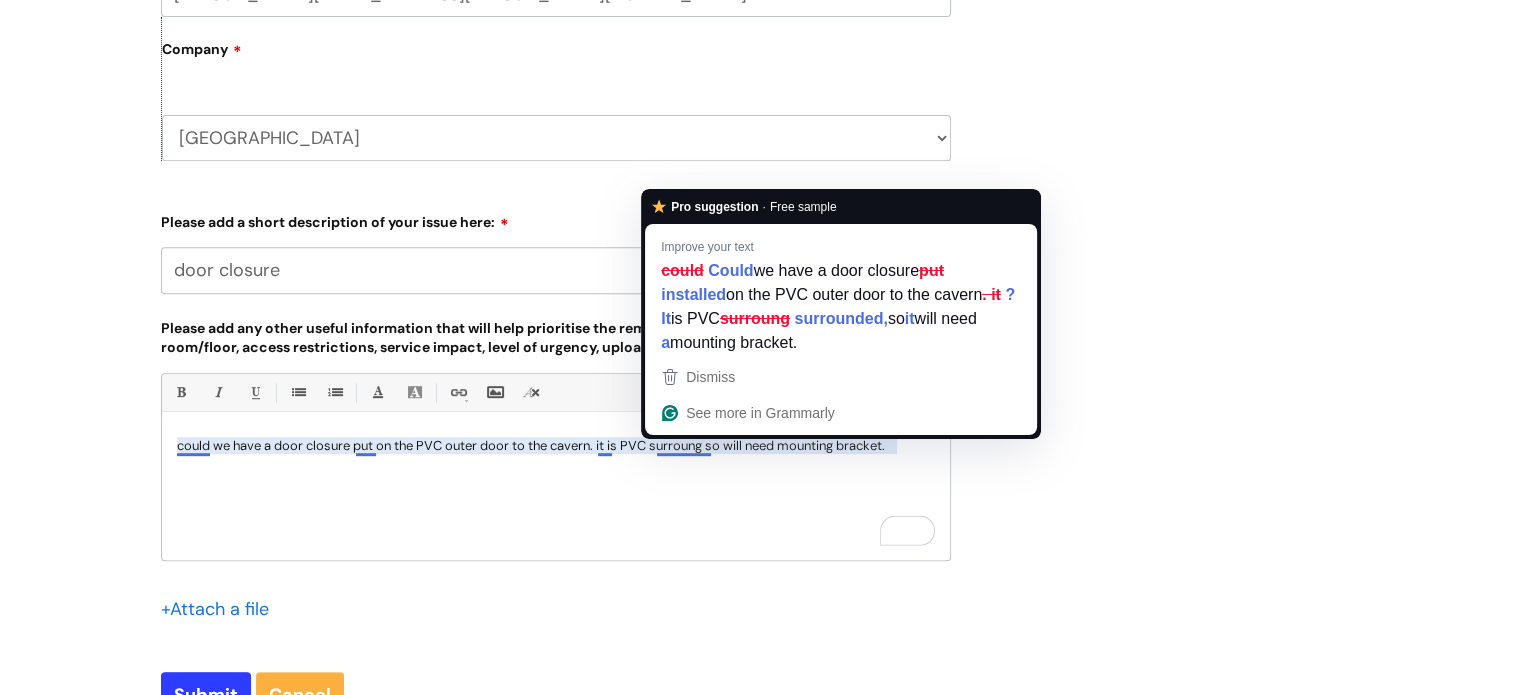 click on "could we have a door closure put on the PVC outer door to the cavern. it is PVC surroung so will need mounting bracket." at bounding box center (556, 446) 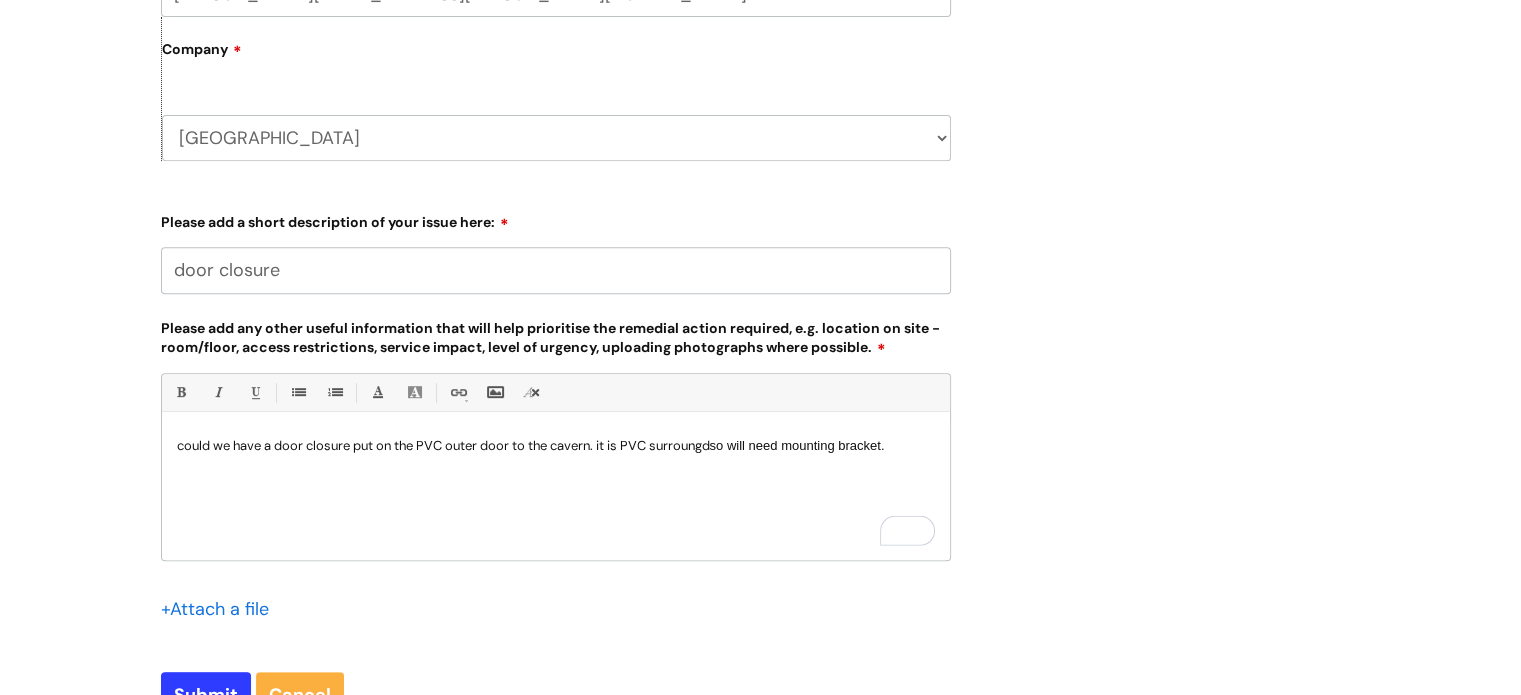 click on "could we have a door closure put on the PVC outer door to the cavern. it is PVC surroungd  so will need mounting bracket." at bounding box center [556, 446] 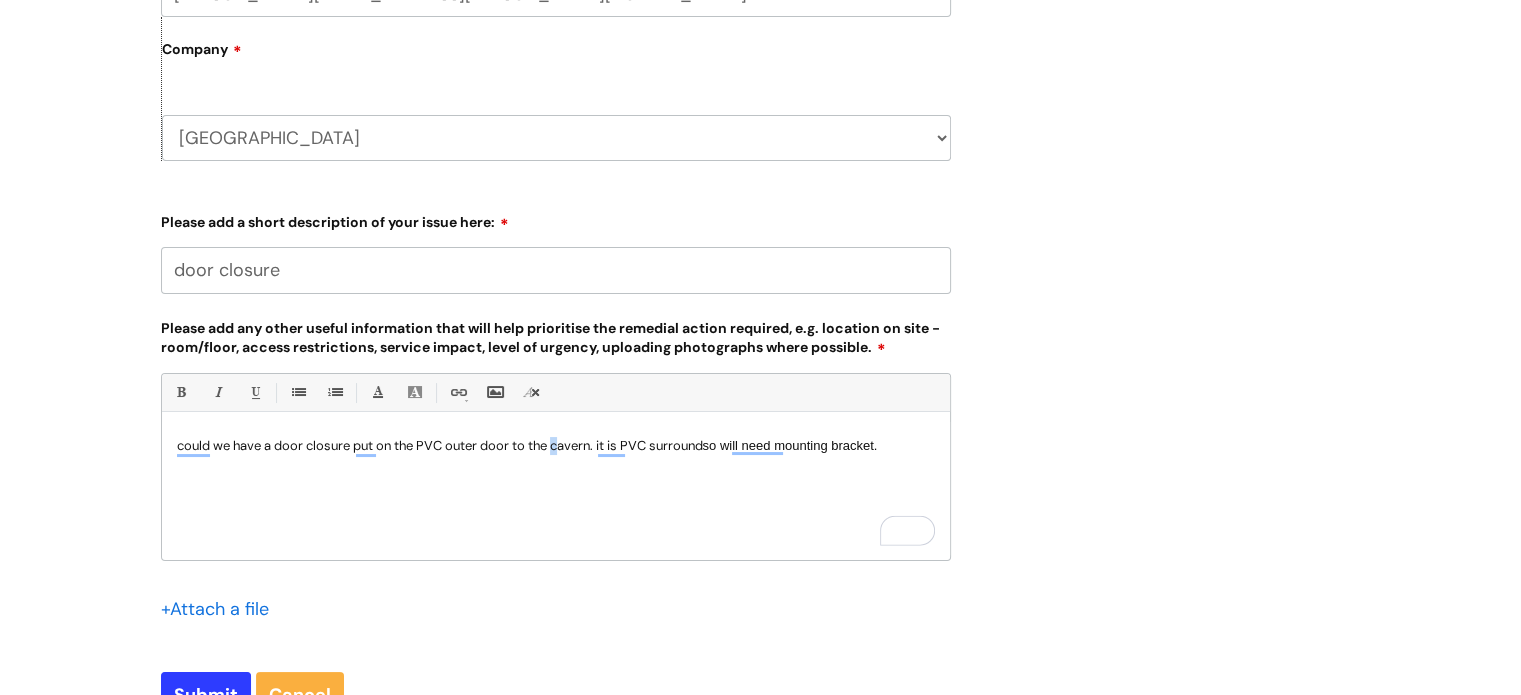 click on "could we have a door closure put on the PVC outer door to the cavern. it is PVC surround  so will need mounting bracket." at bounding box center [556, 446] 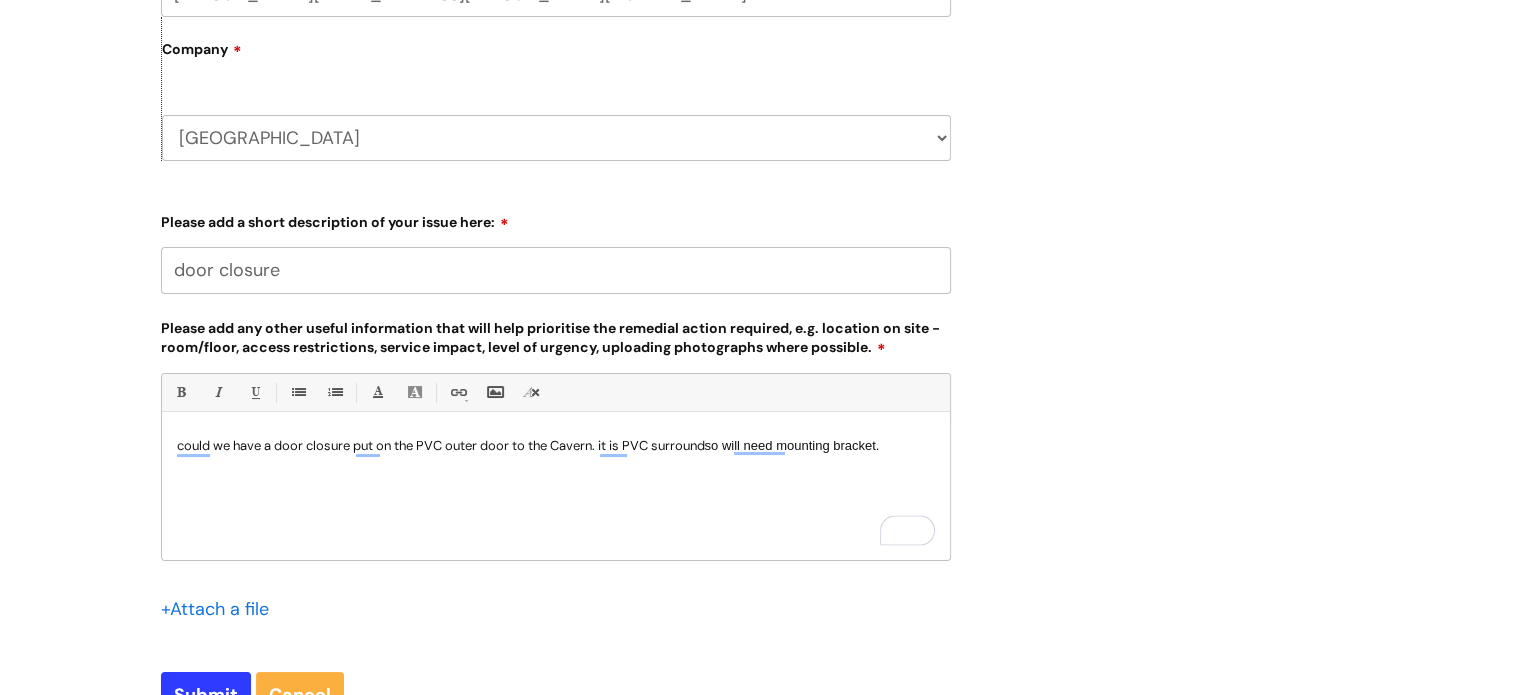 click on "could we have a door closure put on the PVC outer door to the Cavern. it is PVC surround  so will need mounting bracket." at bounding box center (556, 446) 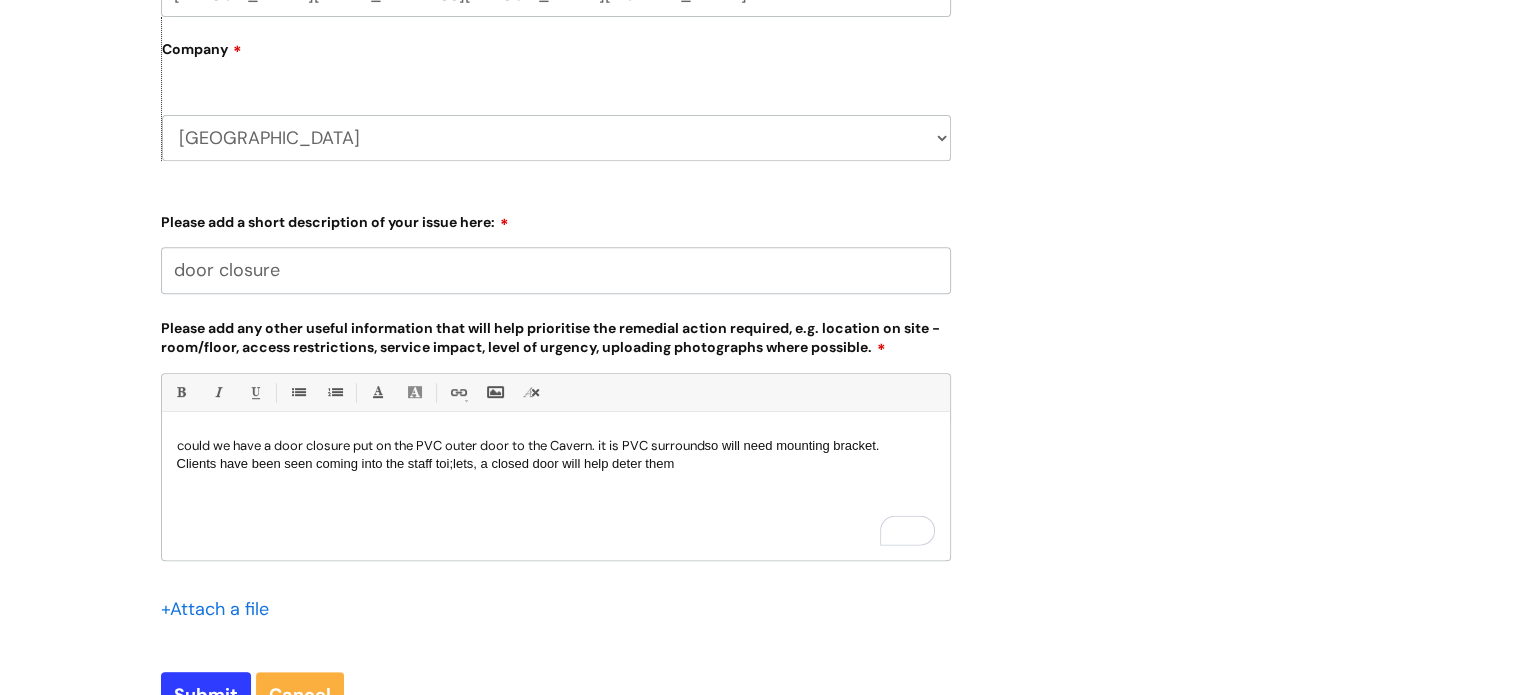 click on "Clients have been seen coming into the staff toi;lets, a closed door will help deter them" at bounding box center [426, 463] 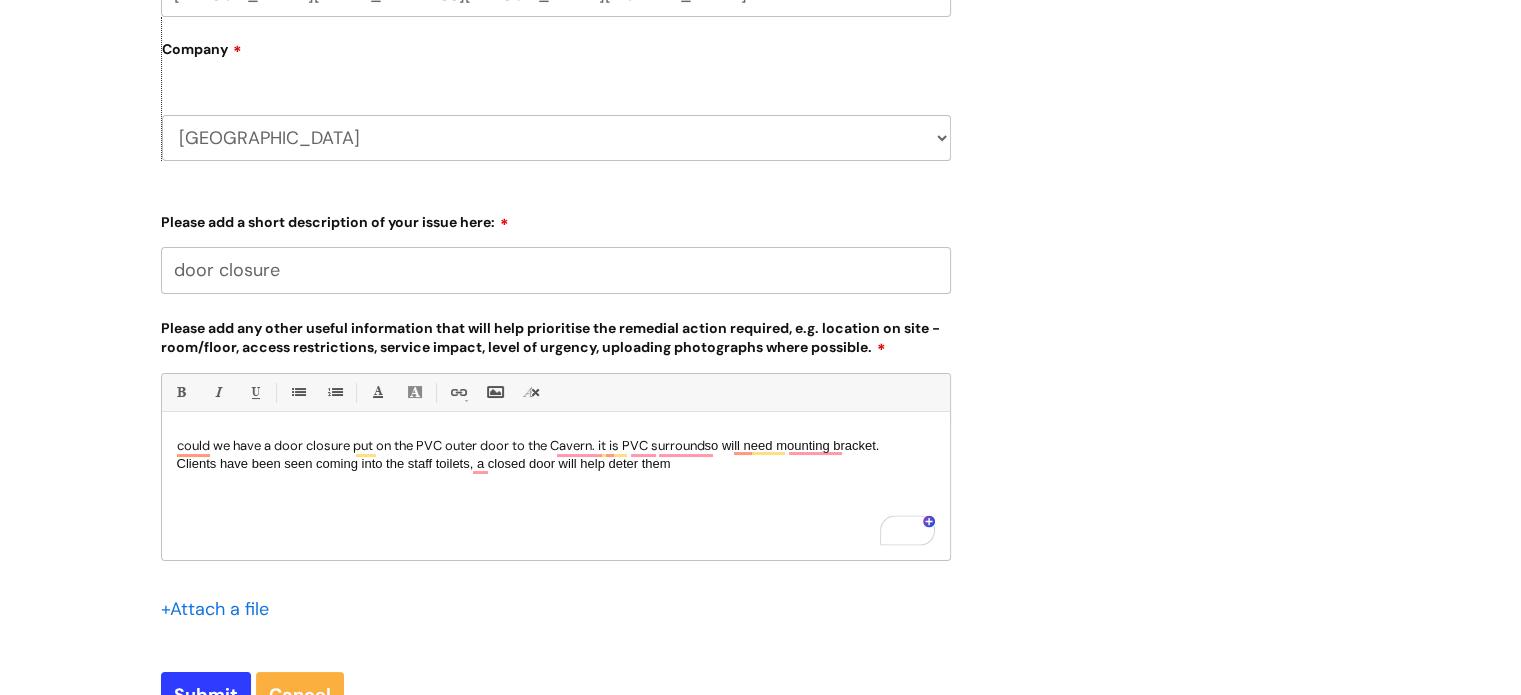 click on "Clients have been seen coming into the staff toilets, a closed door will help deter them" at bounding box center [556, 464] 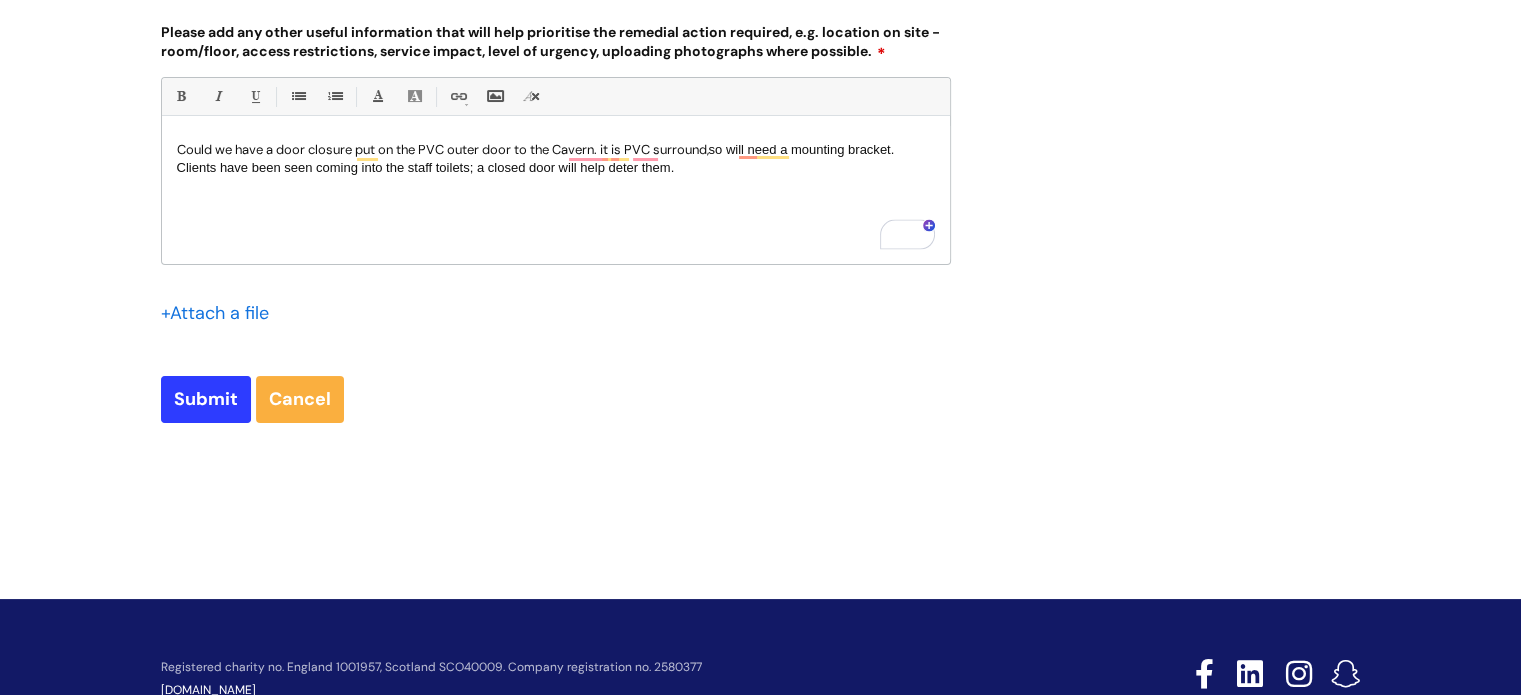 scroll, scrollTop: 1100, scrollLeft: 0, axis: vertical 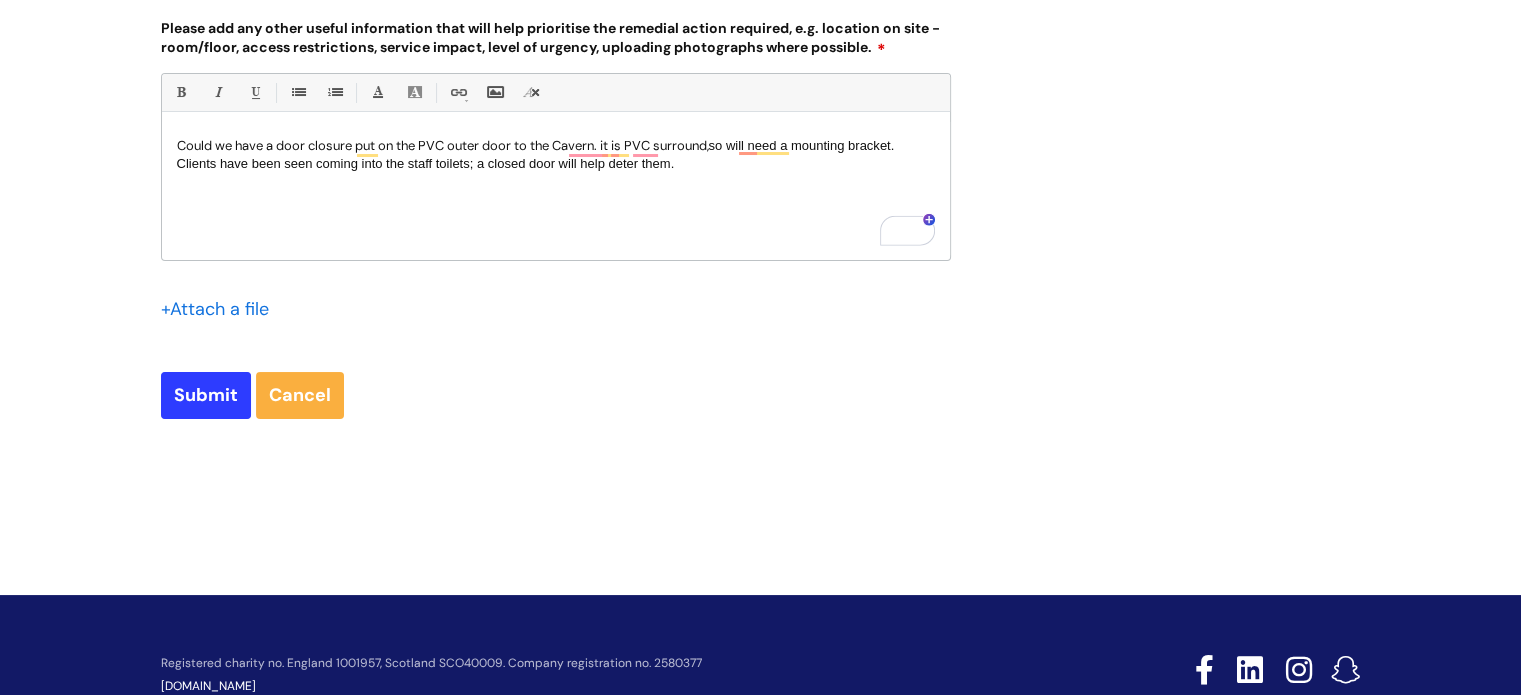 click at bounding box center (211, 307) 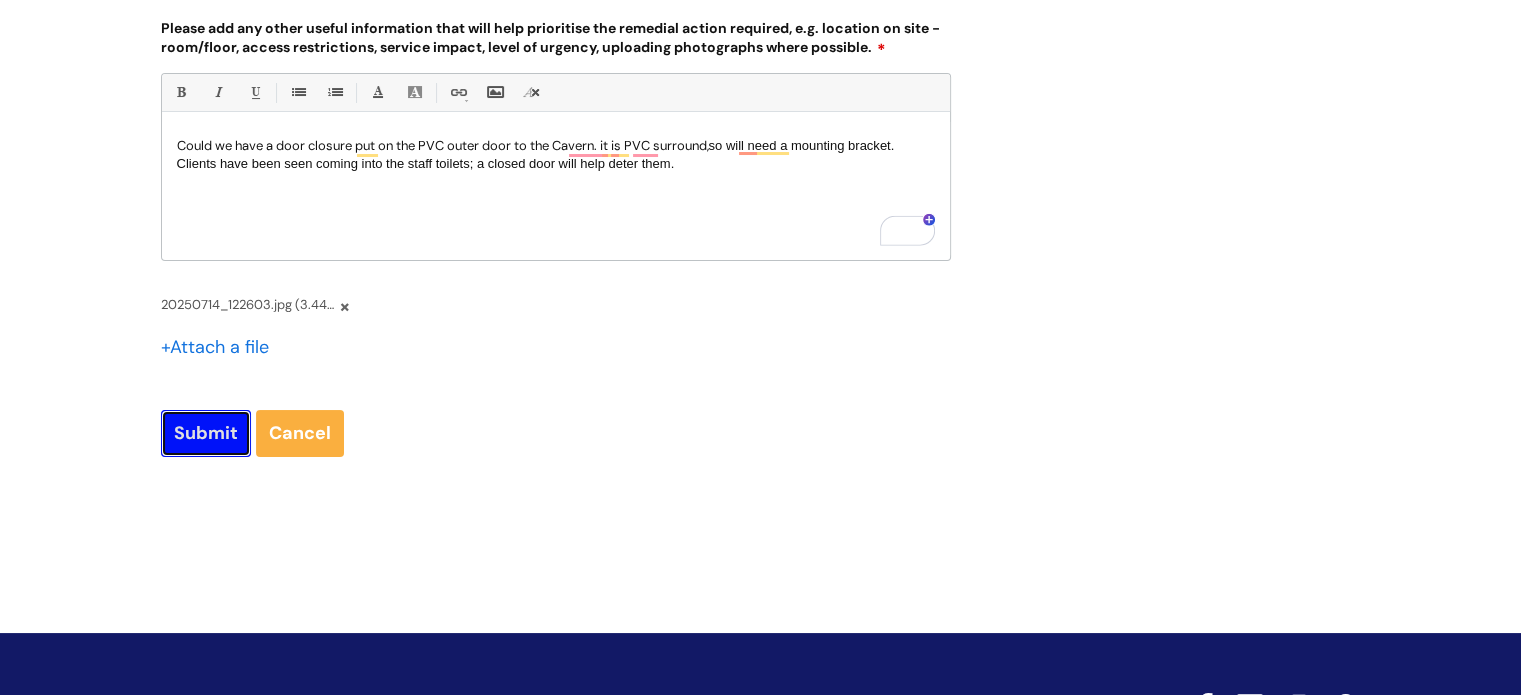 click on "Submit" at bounding box center (206, 433) 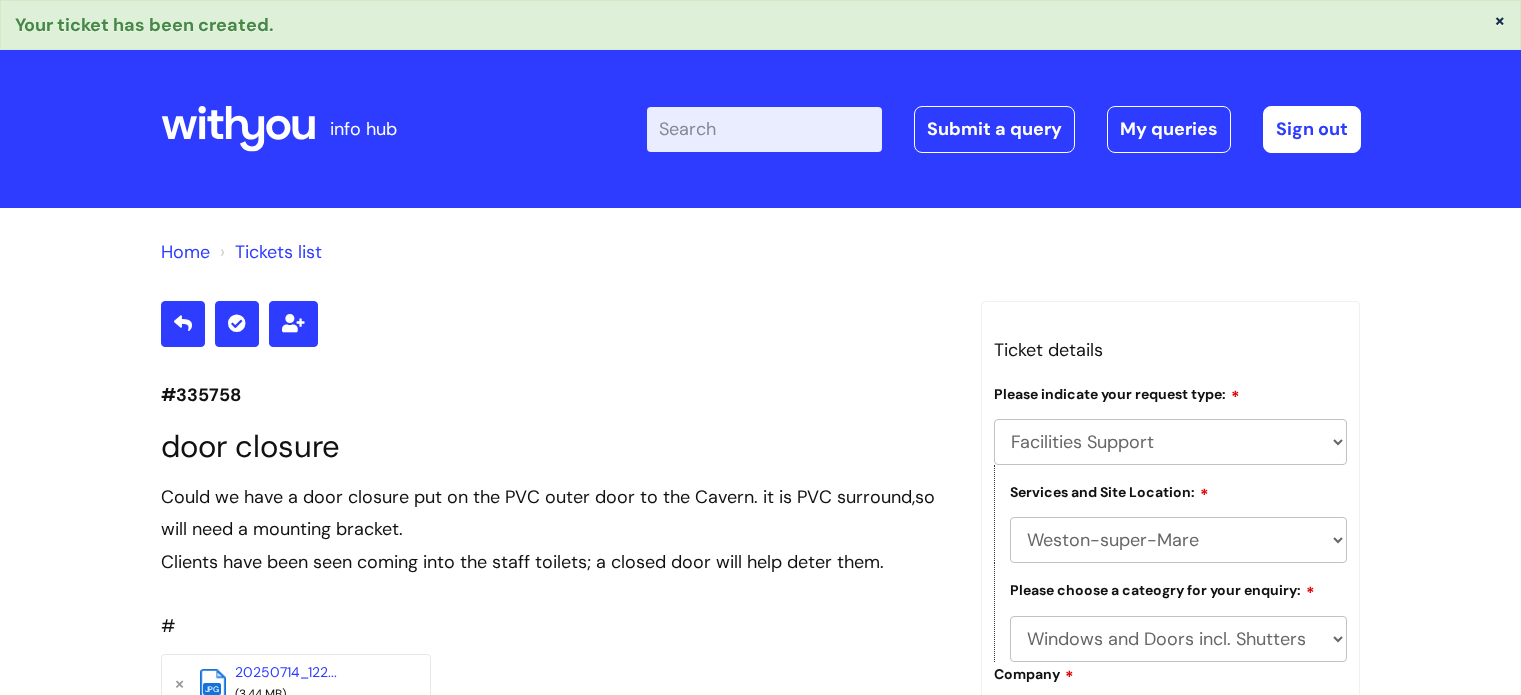 select on "Facilities Support" 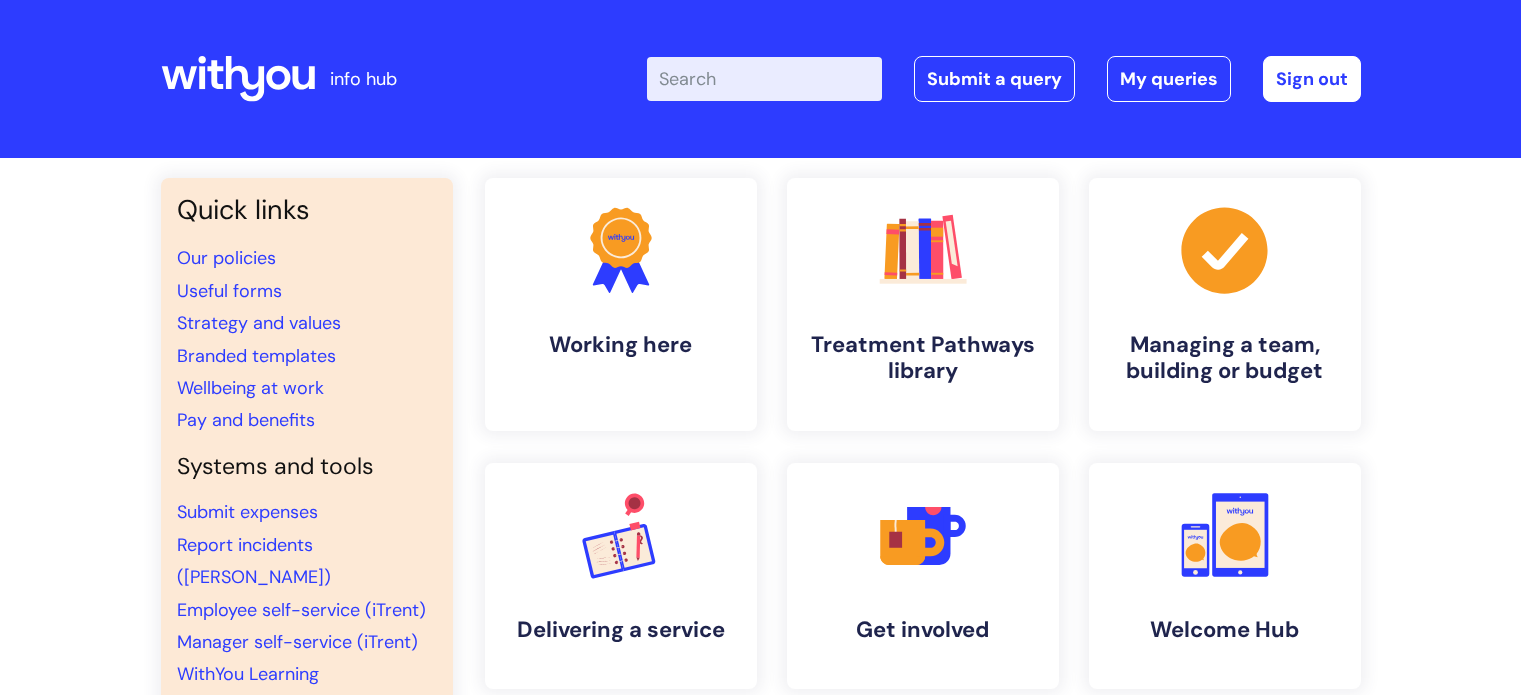scroll, scrollTop: 0, scrollLeft: 0, axis: both 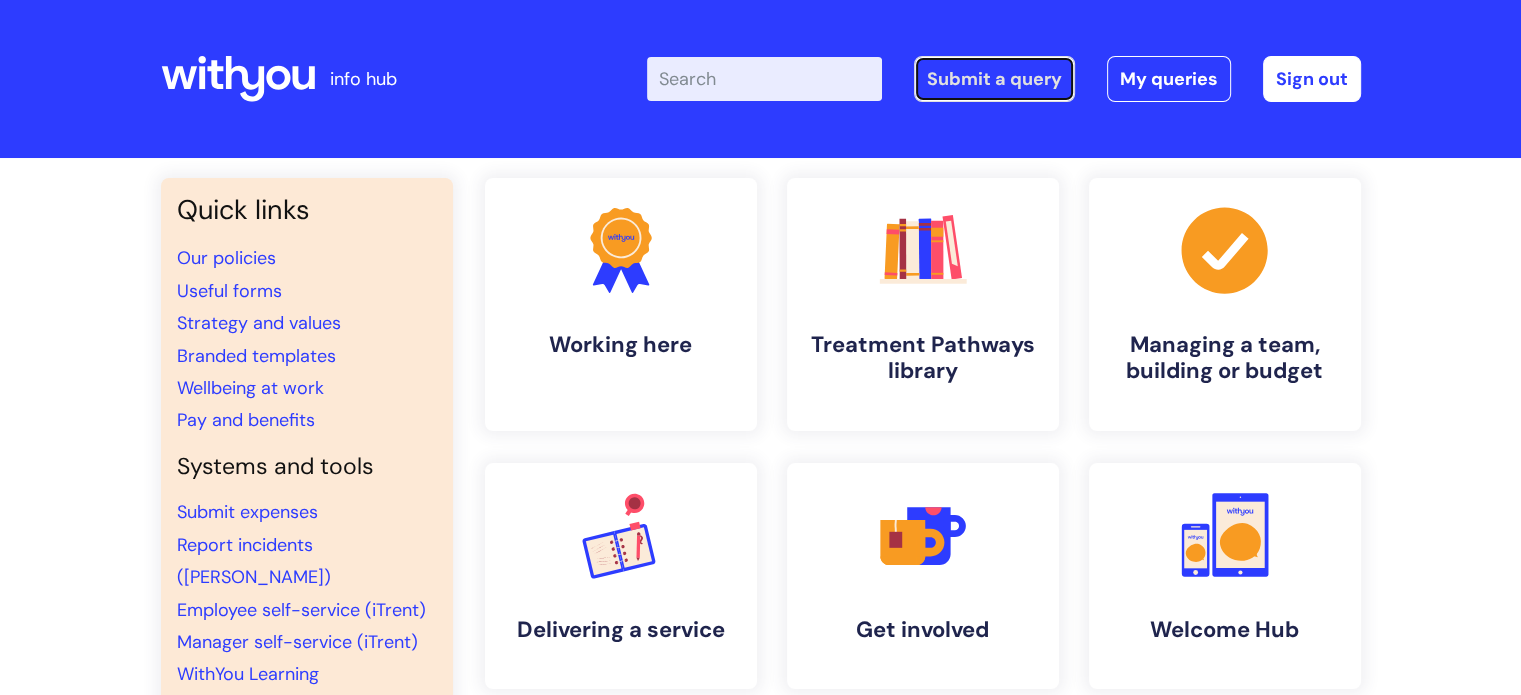 click on "Submit a query" at bounding box center [994, 79] 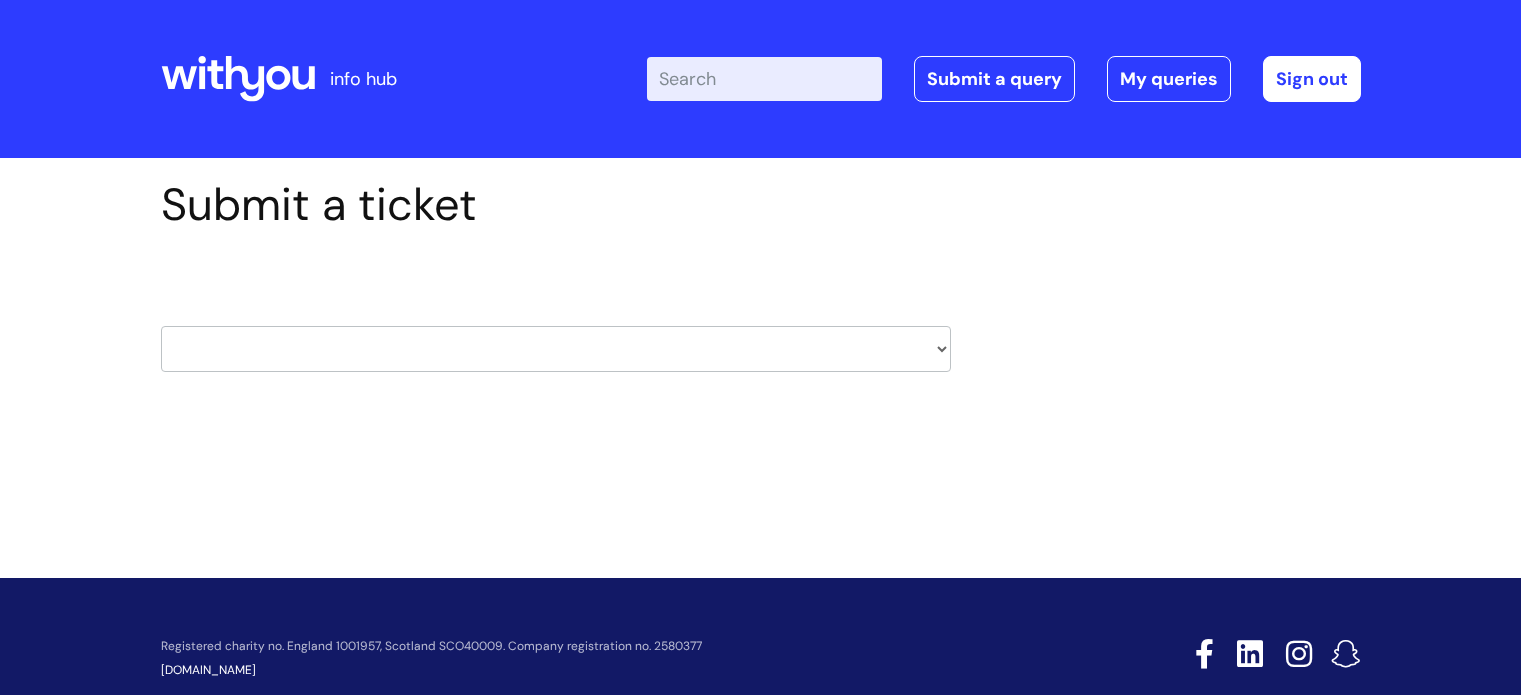 scroll, scrollTop: 0, scrollLeft: 0, axis: both 